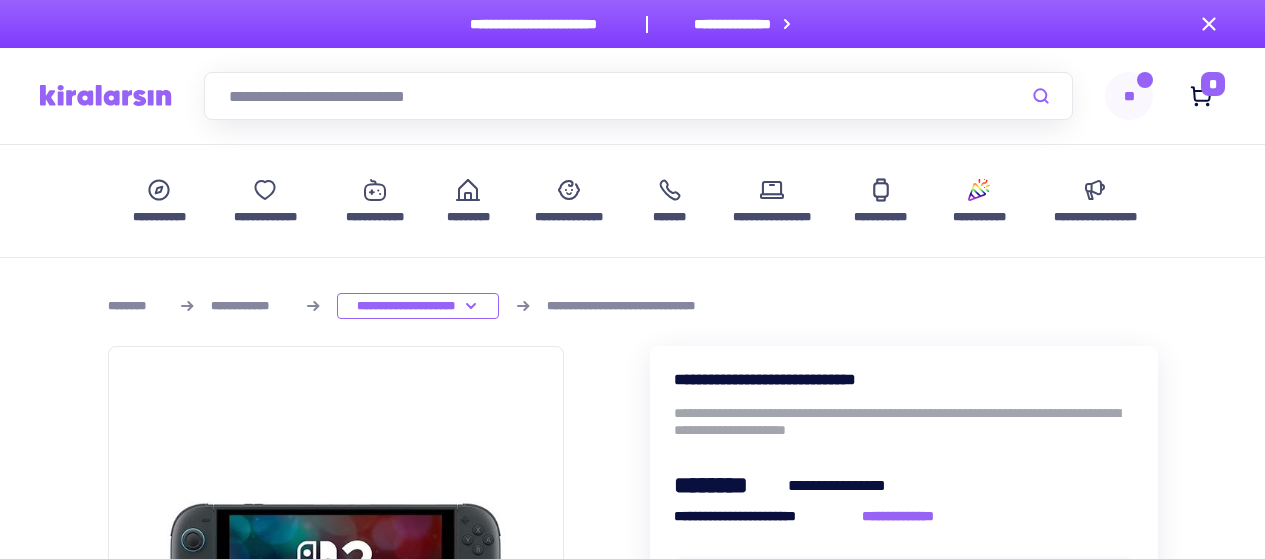 scroll, scrollTop: 0, scrollLeft: 0, axis: both 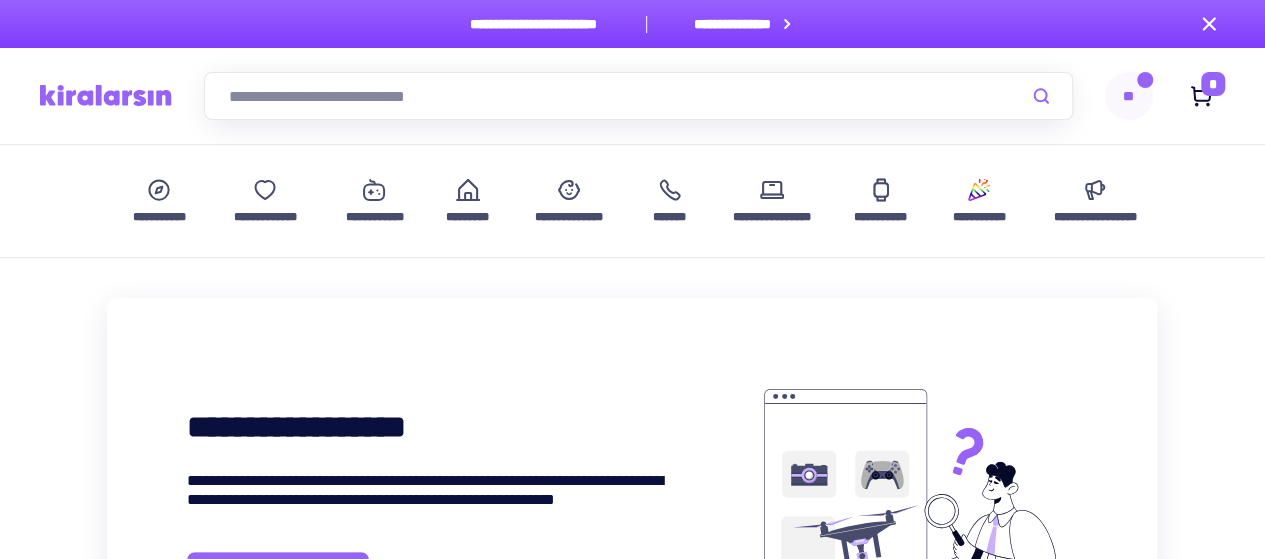 click on "**********" at bounding box center (733, 24) 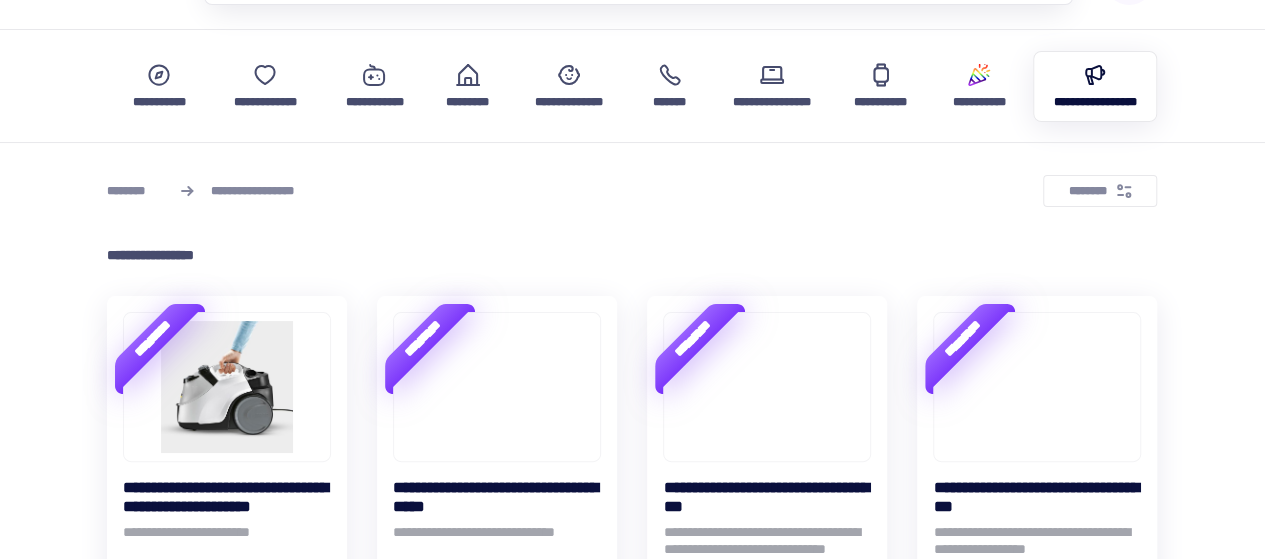 scroll, scrollTop: 0, scrollLeft: 0, axis: both 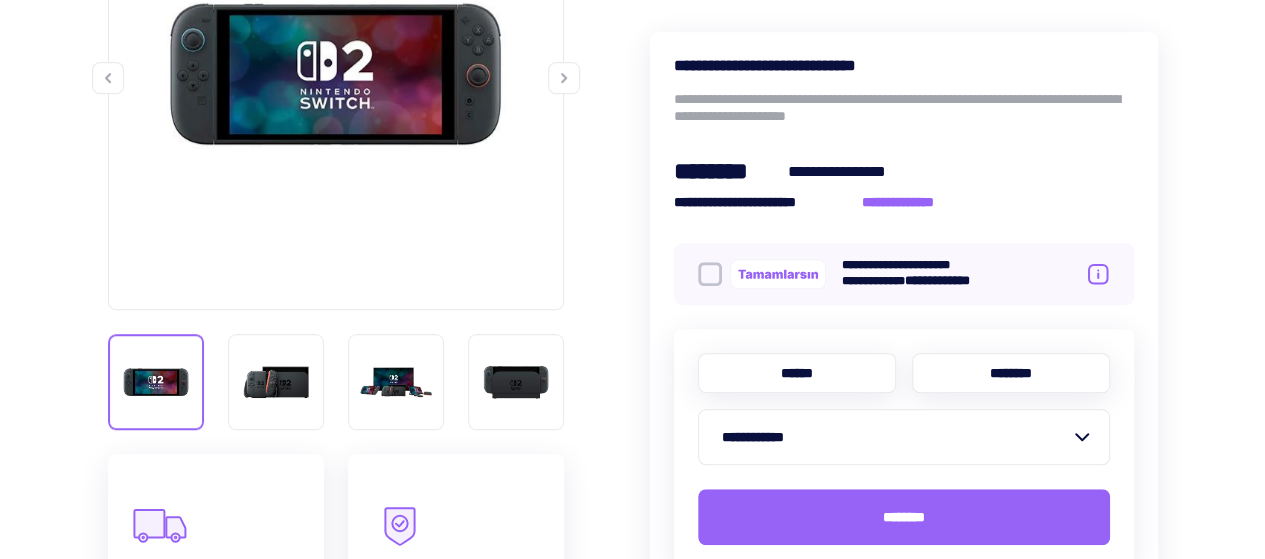 click on "******" at bounding box center (797, 373) 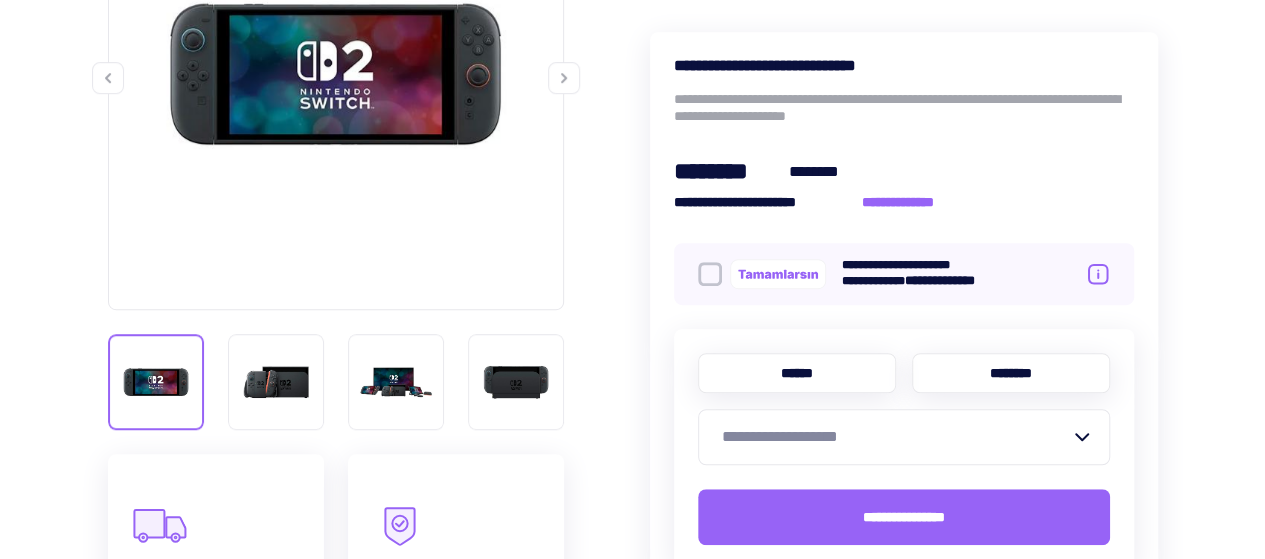 click on "********" at bounding box center [1011, 373] 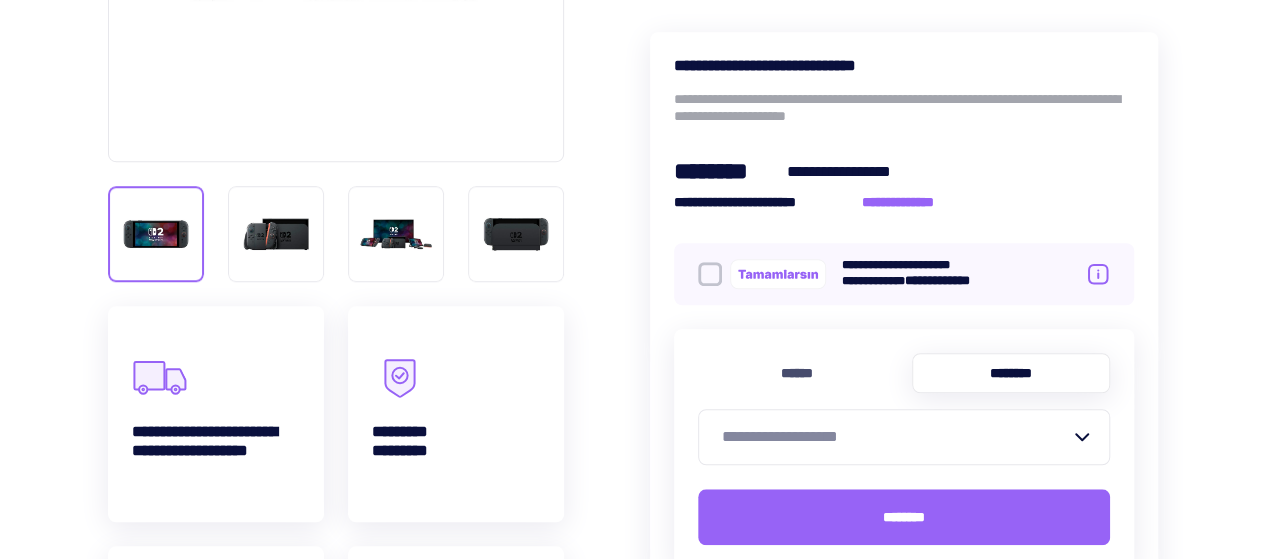 scroll, scrollTop: 700, scrollLeft: 0, axis: vertical 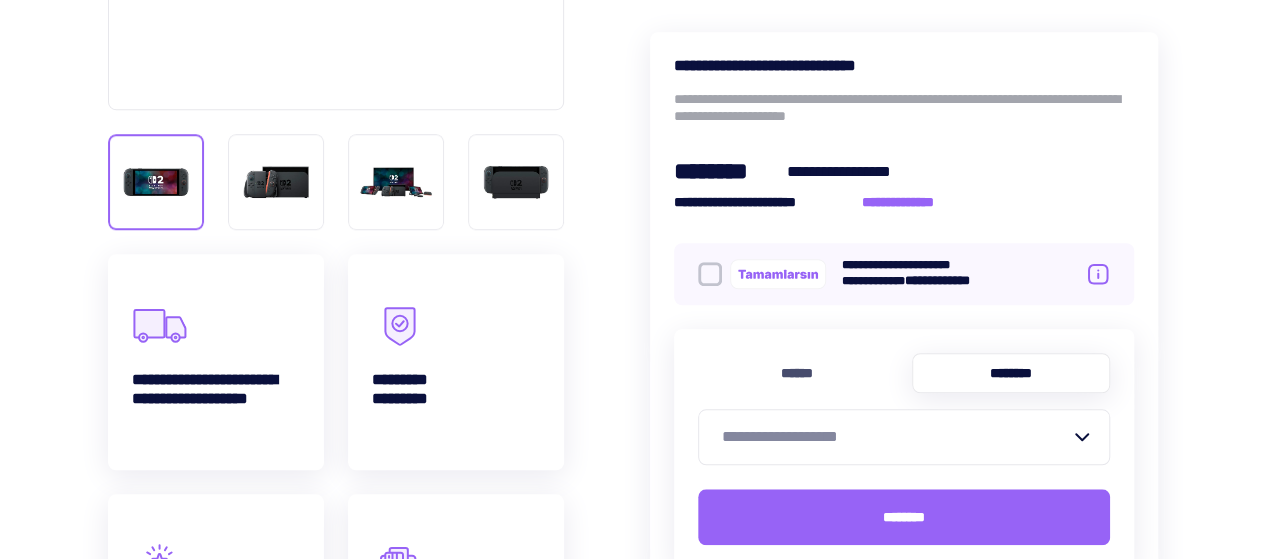 click on "**********" at bounding box center (892, 437) 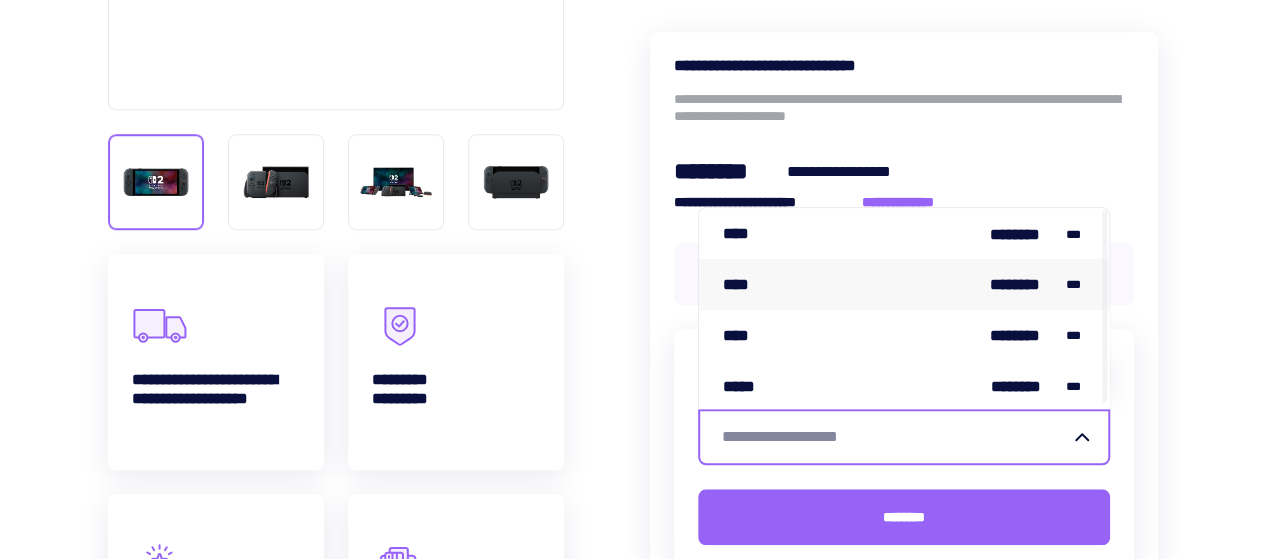 click on "**** ******** ***" at bounding box center [904, 284] 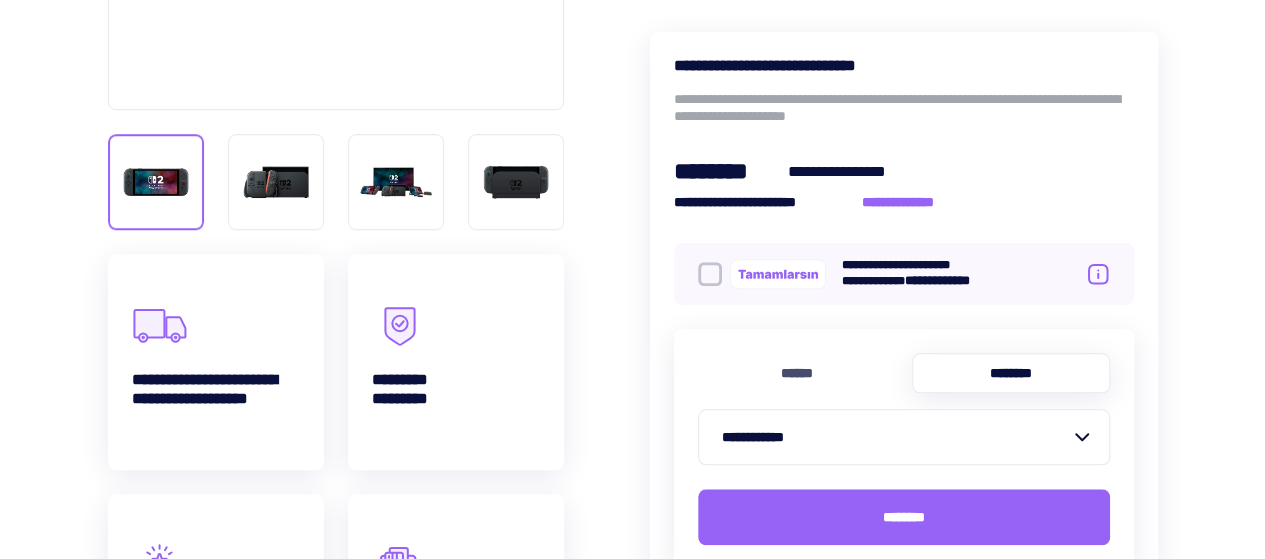click on "**********" at bounding box center [892, 437] 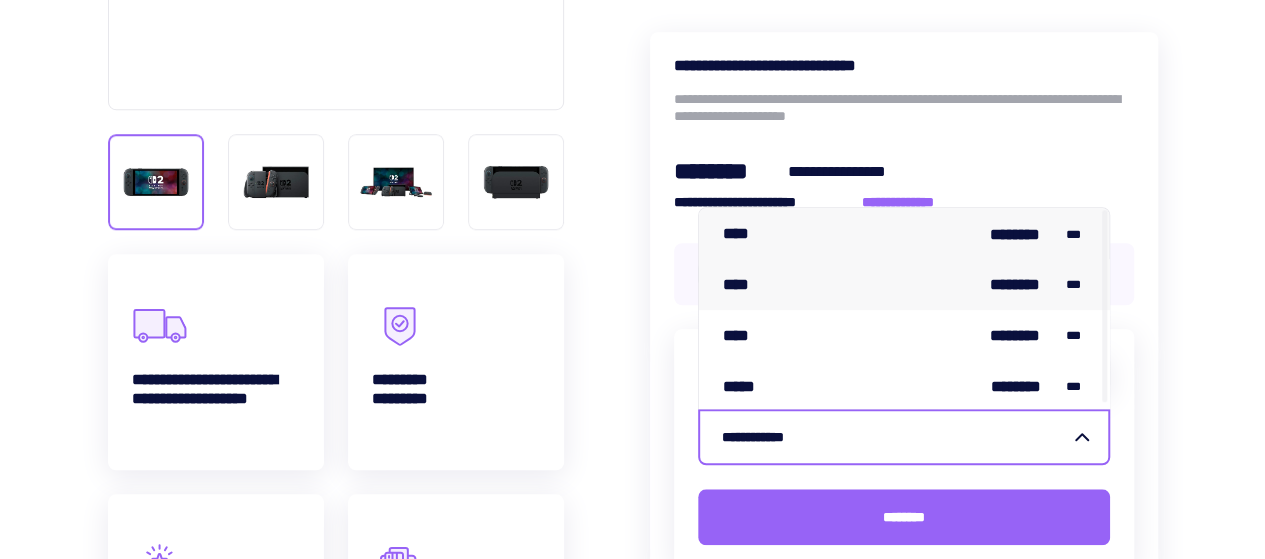 click on "**** ******** ***" at bounding box center [904, 233] 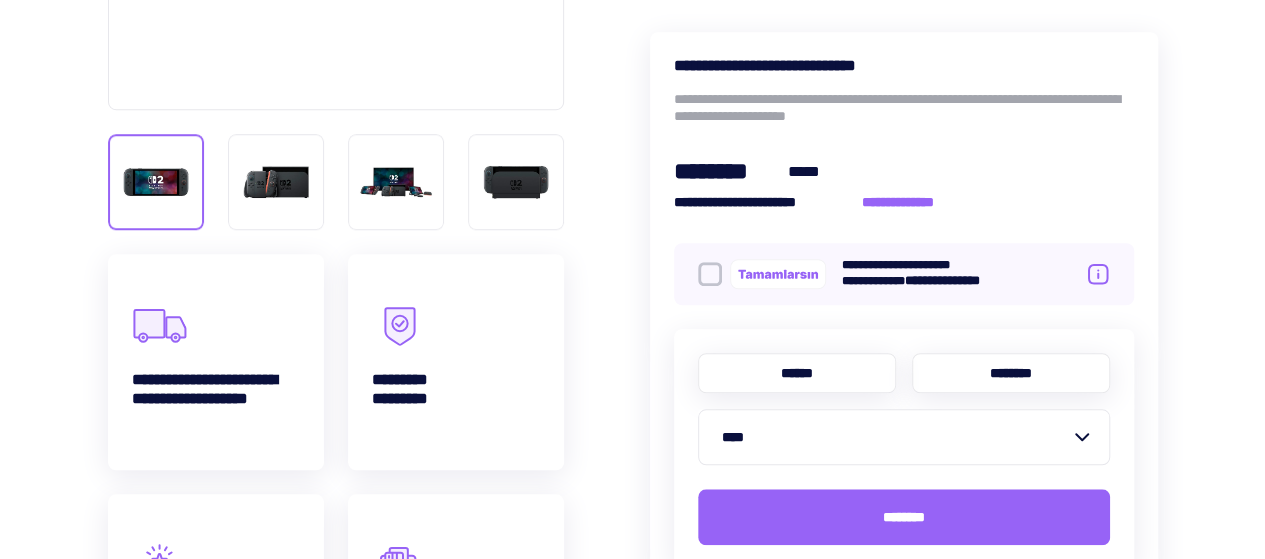 click on "******" at bounding box center (797, 373) 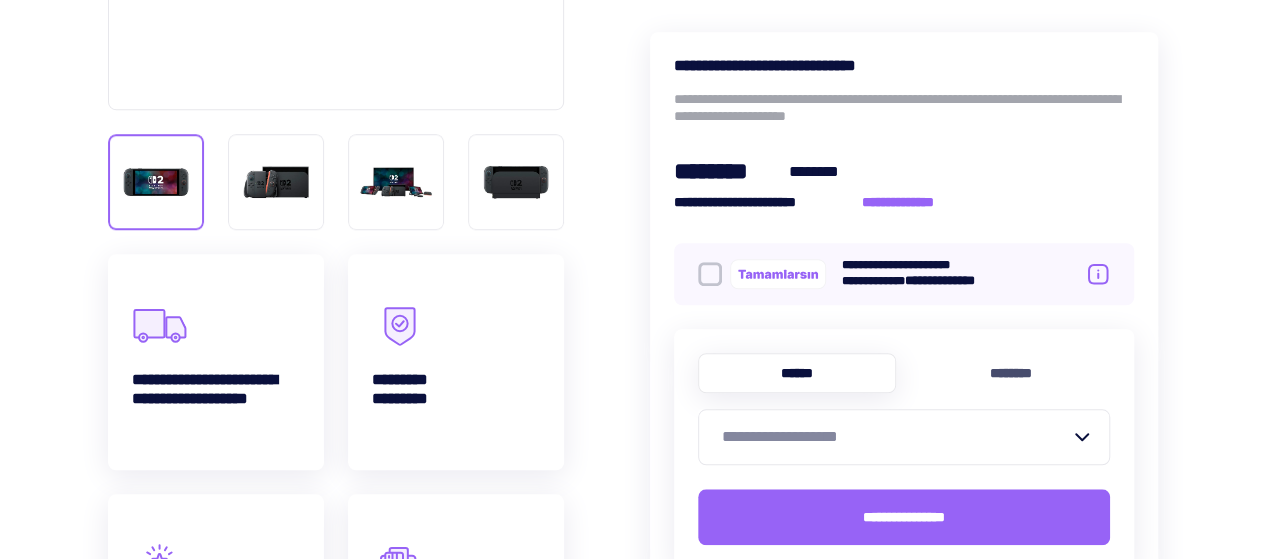 click on "**********" at bounding box center (892, 437) 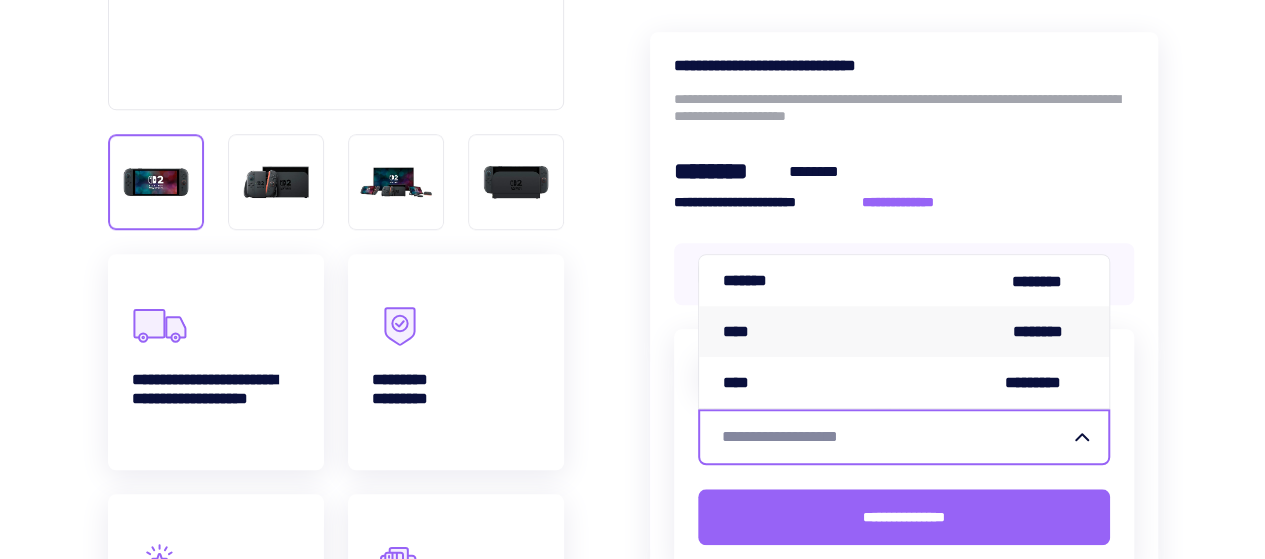 click on "**** ********" at bounding box center [904, 331] 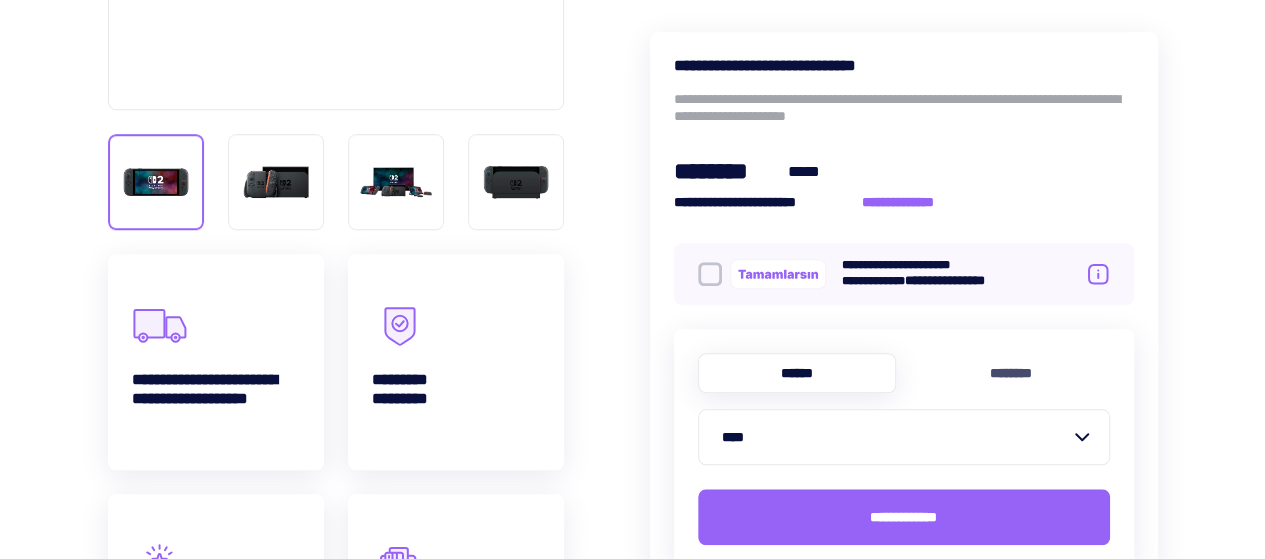 click on "**********" at bounding box center [632, 992] 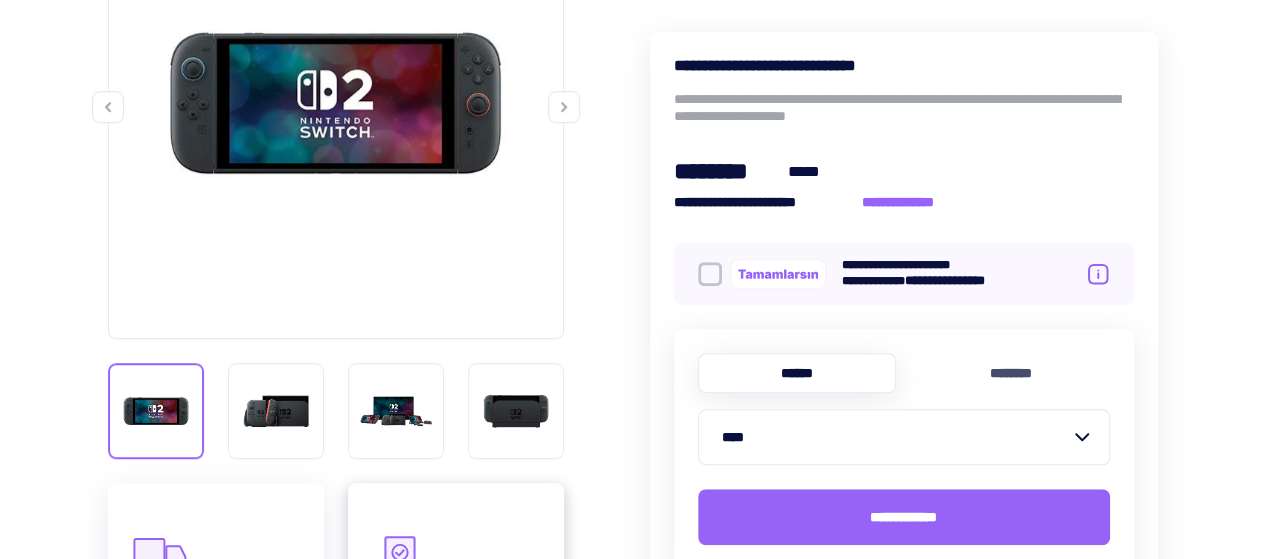 scroll, scrollTop: 400, scrollLeft: 0, axis: vertical 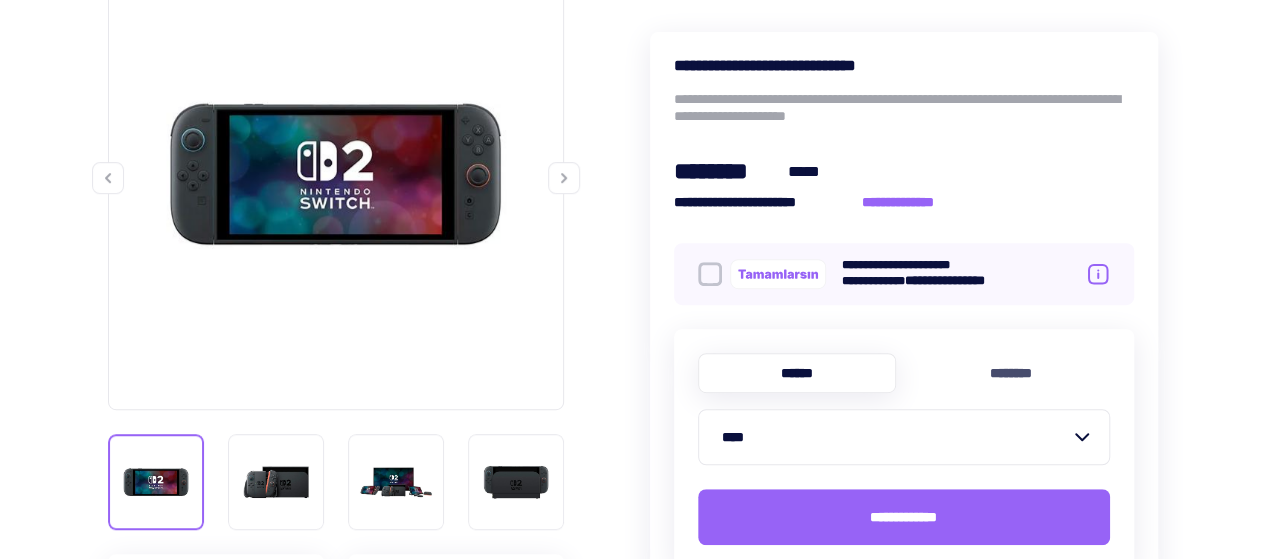 click 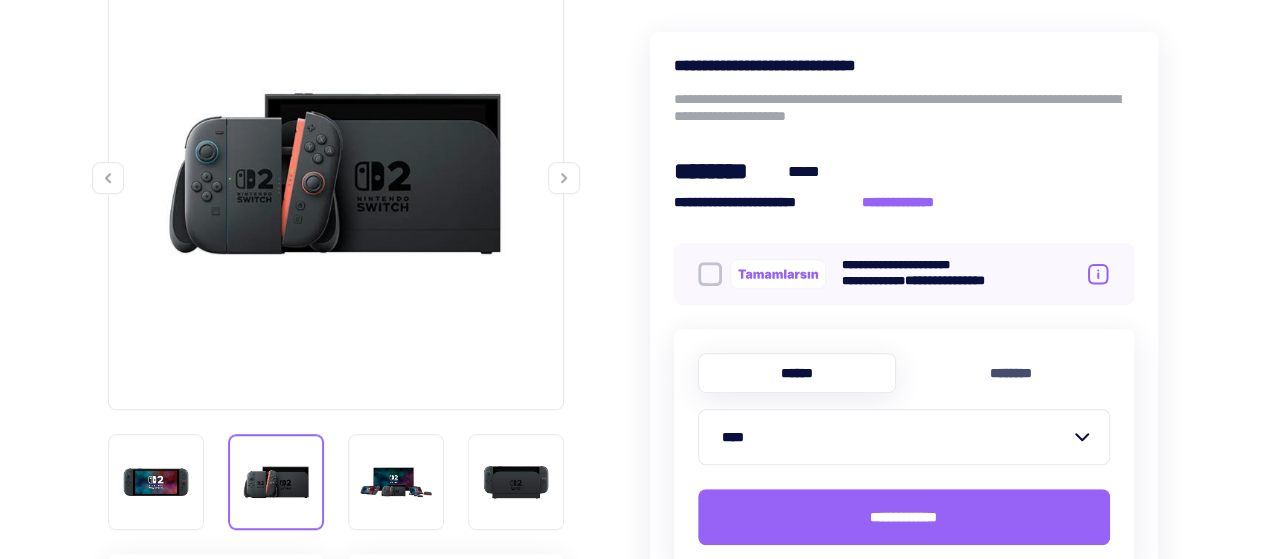 click 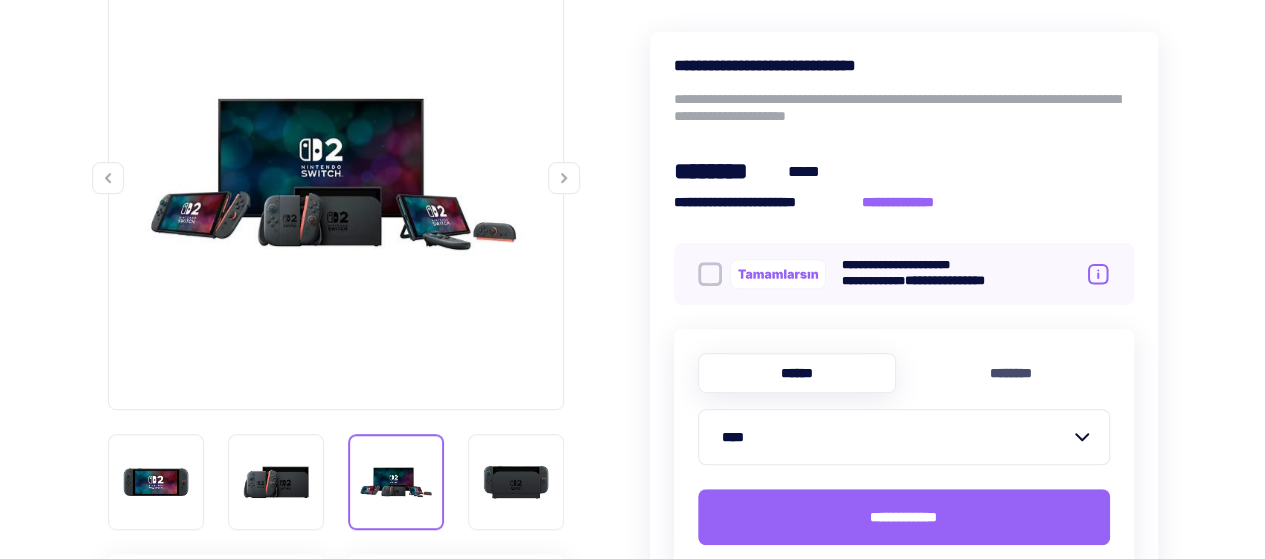 click 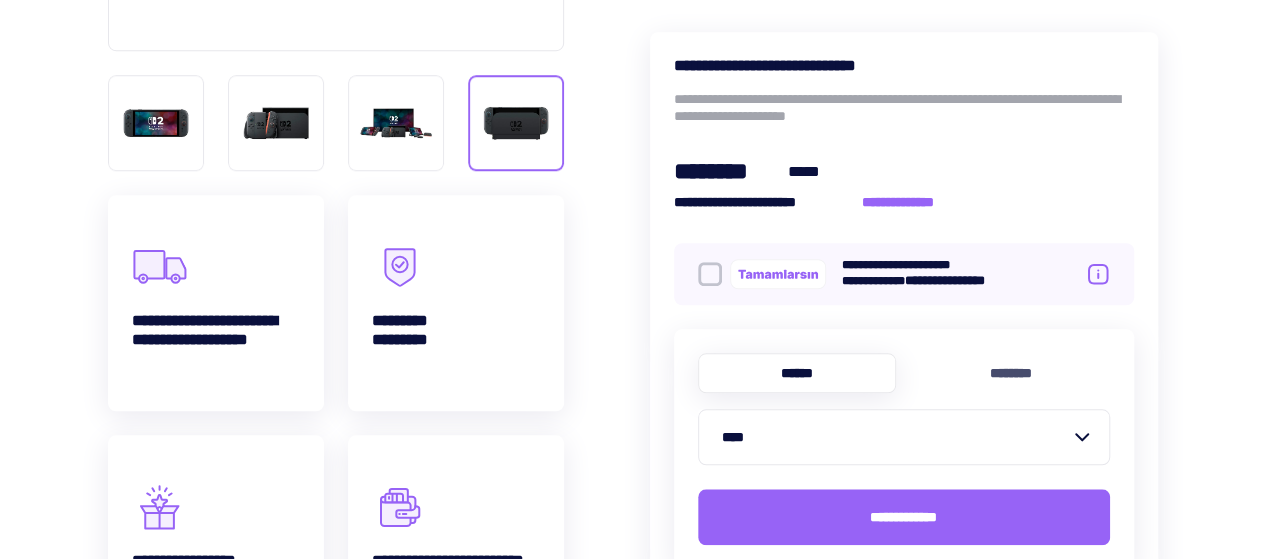 scroll, scrollTop: 900, scrollLeft: 0, axis: vertical 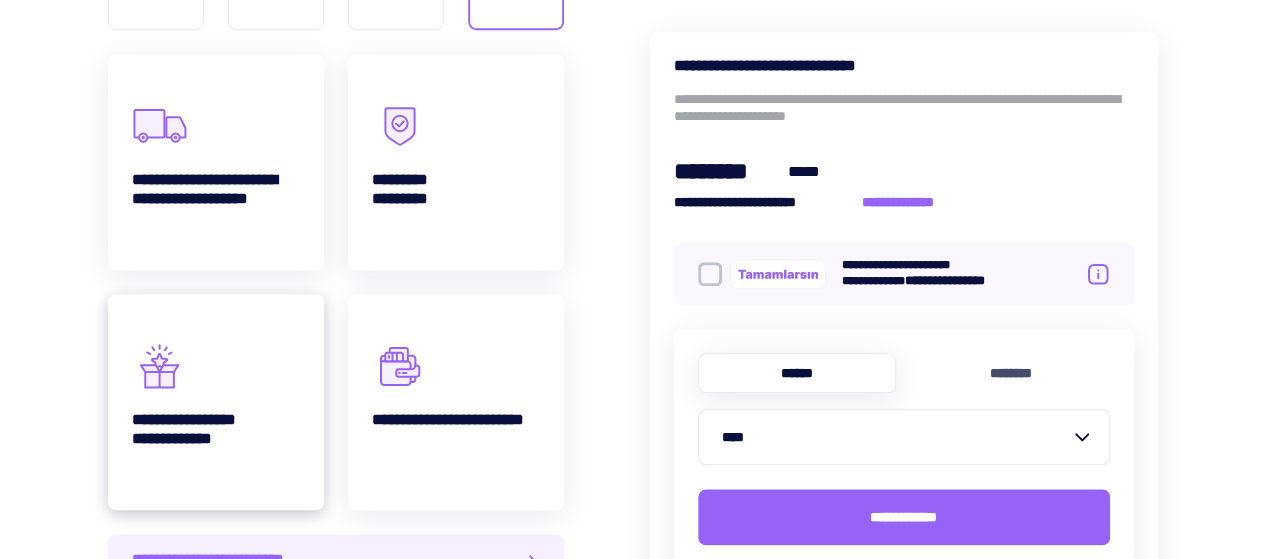 click on "**********" at bounding box center (190, 438) 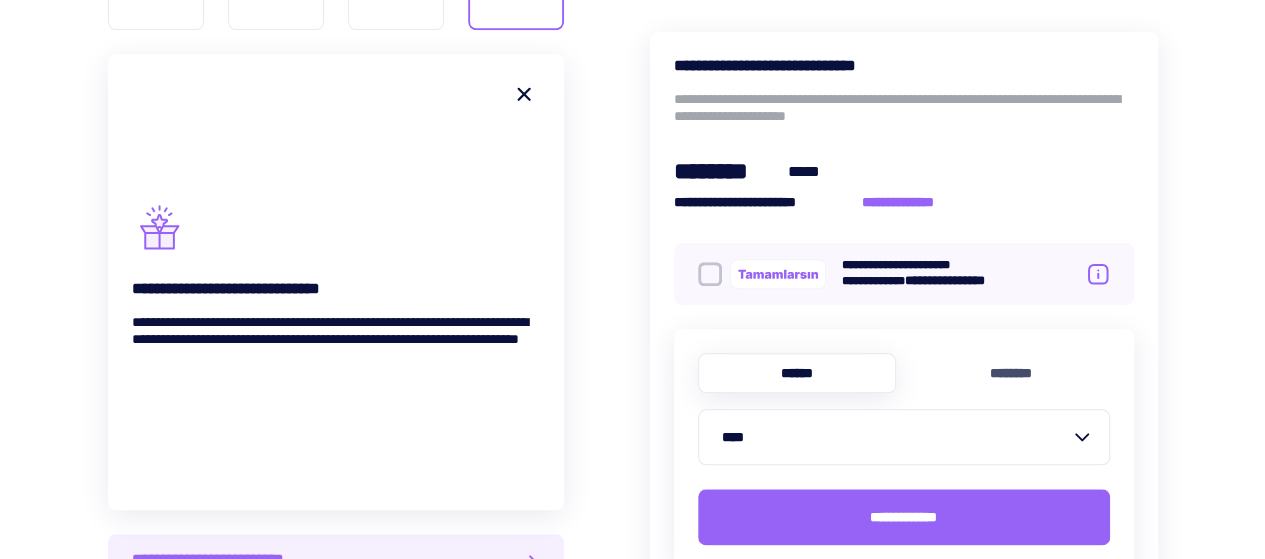 click 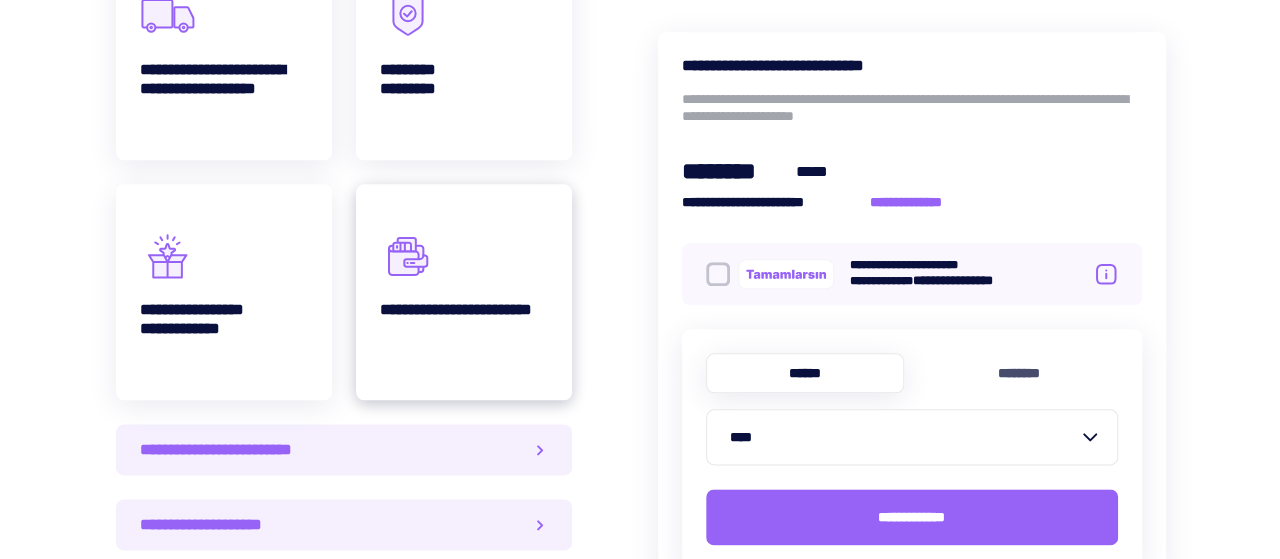 scroll, scrollTop: 1100, scrollLeft: 0, axis: vertical 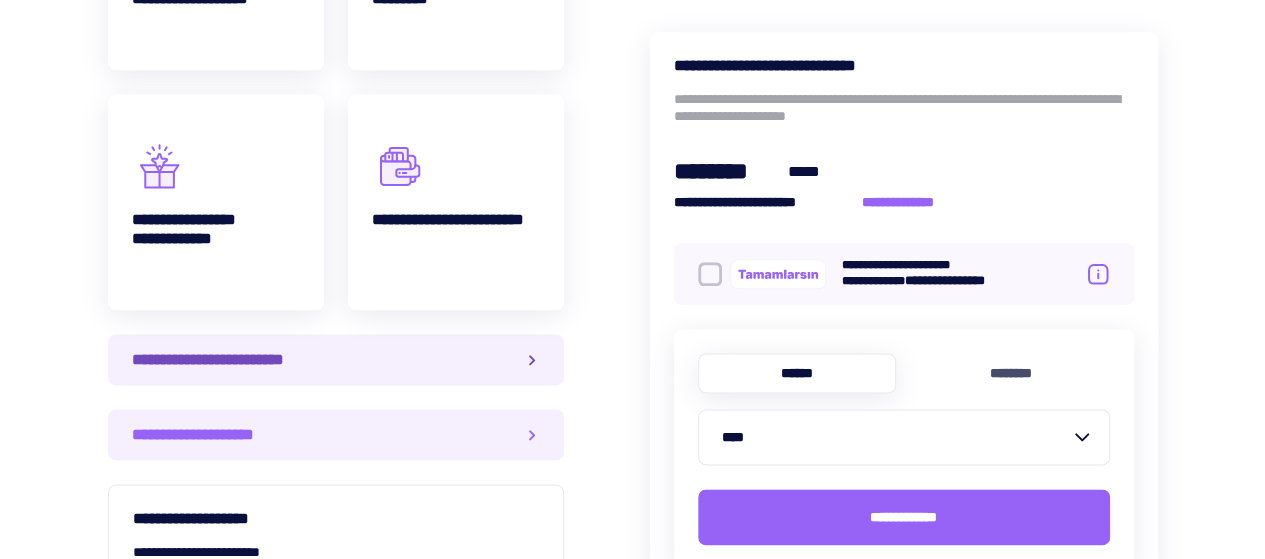 click on "**********" at bounding box center [220, 359] 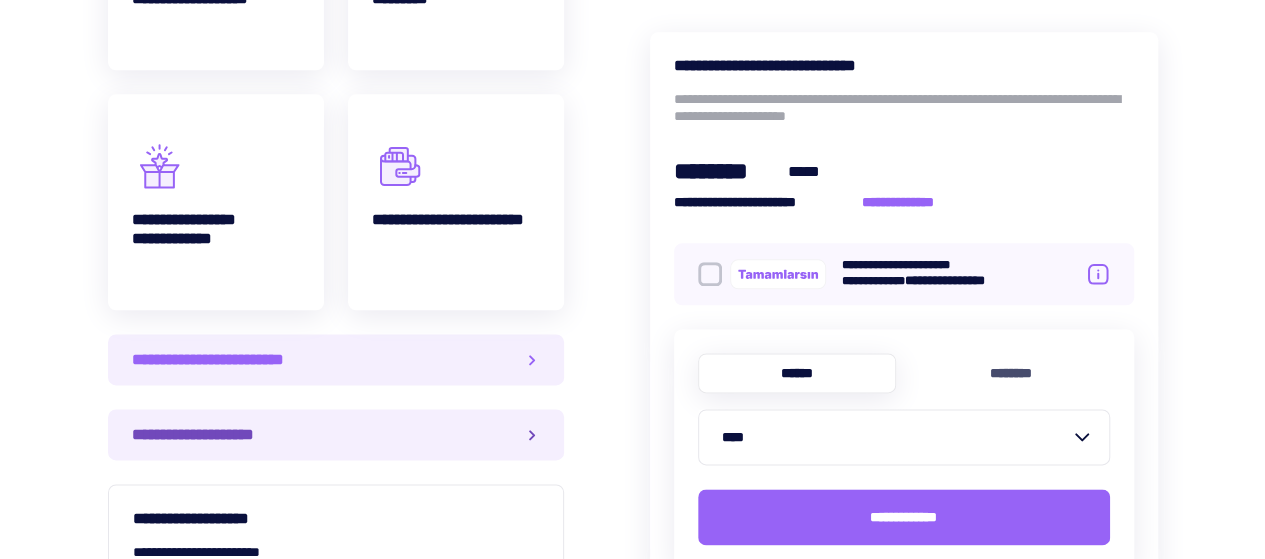 click on "**********" at bounding box center [336, 434] 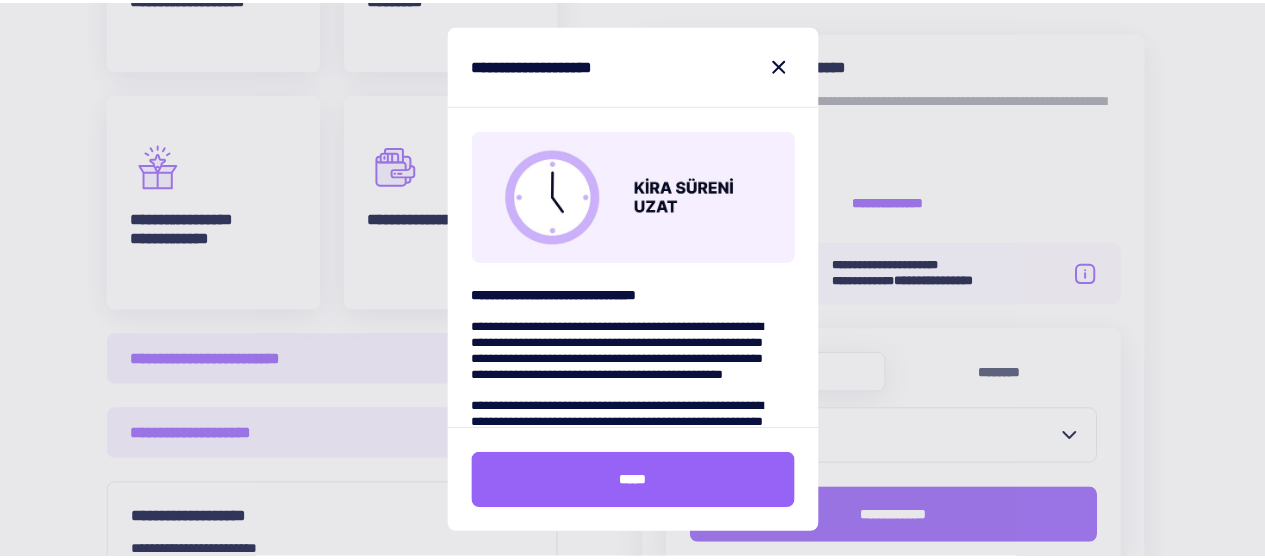 scroll, scrollTop: 99, scrollLeft: 0, axis: vertical 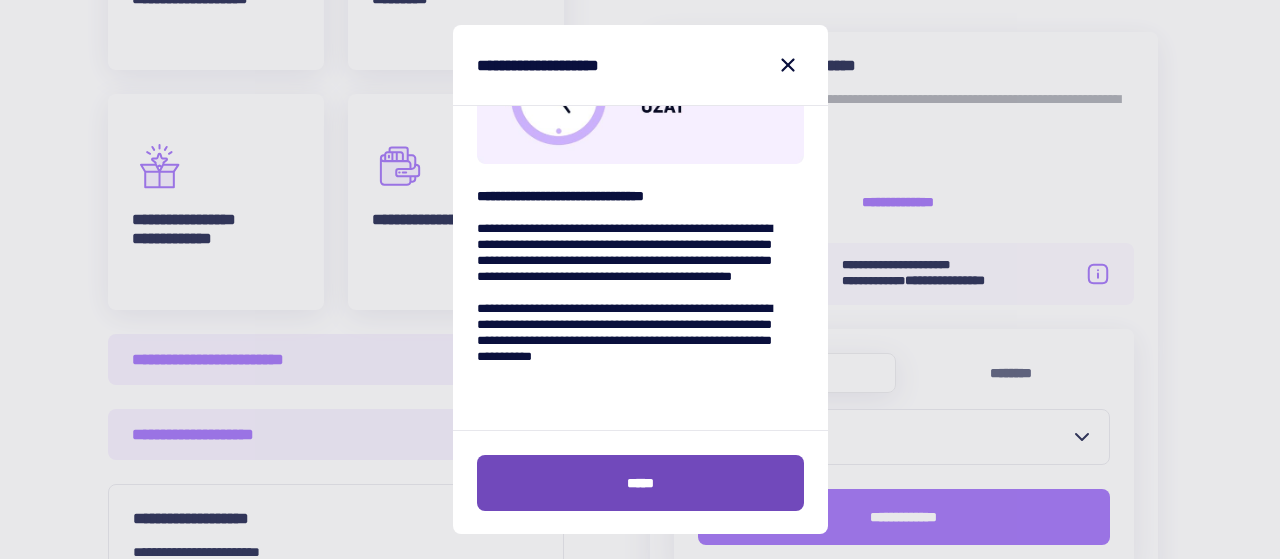 click on "*****" at bounding box center [640, 483] 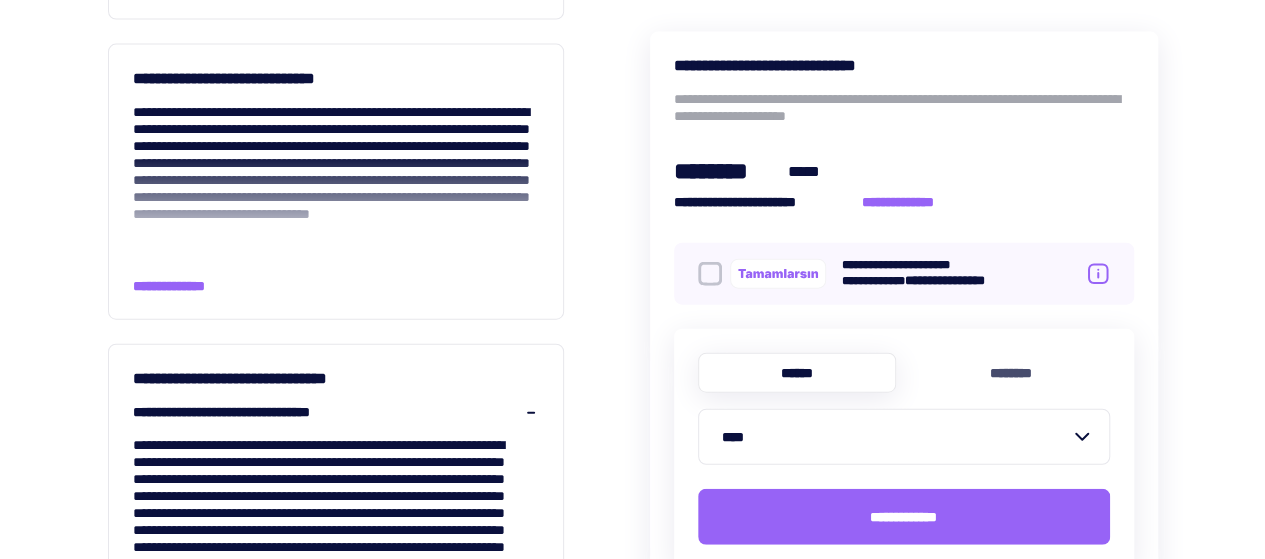 scroll, scrollTop: 2300, scrollLeft: 0, axis: vertical 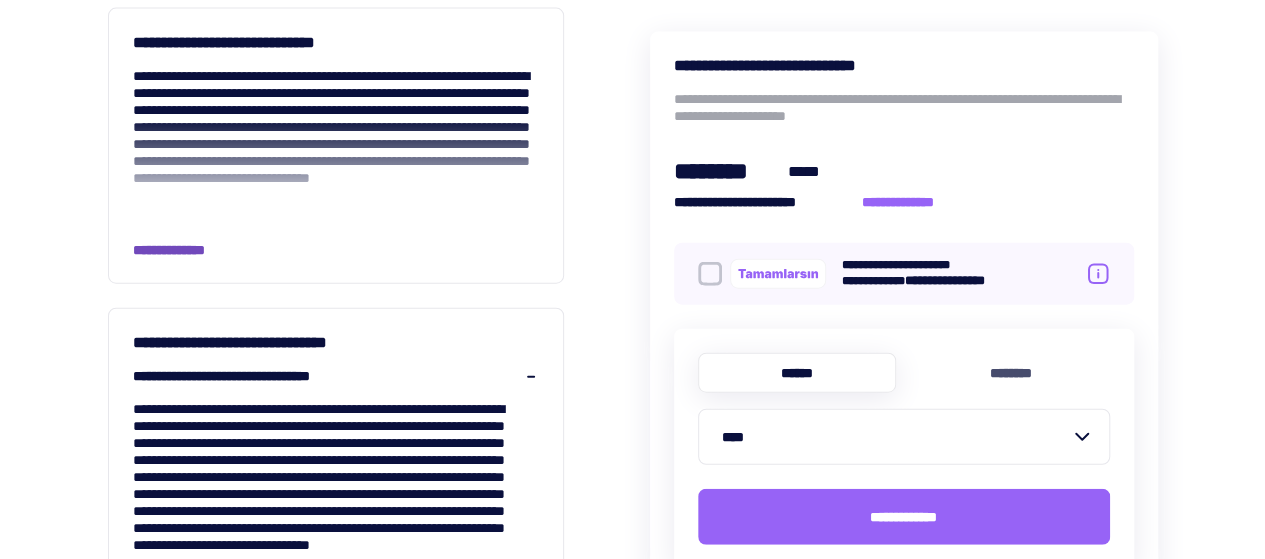 click on "**********" at bounding box center (184, 250) 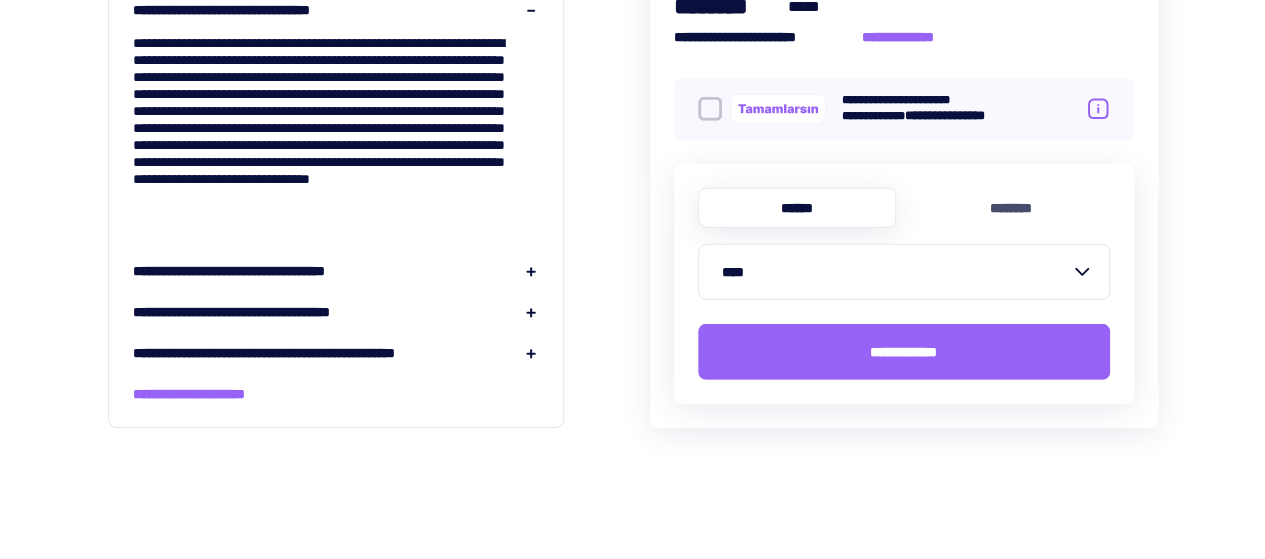 scroll, scrollTop: 3000, scrollLeft: 0, axis: vertical 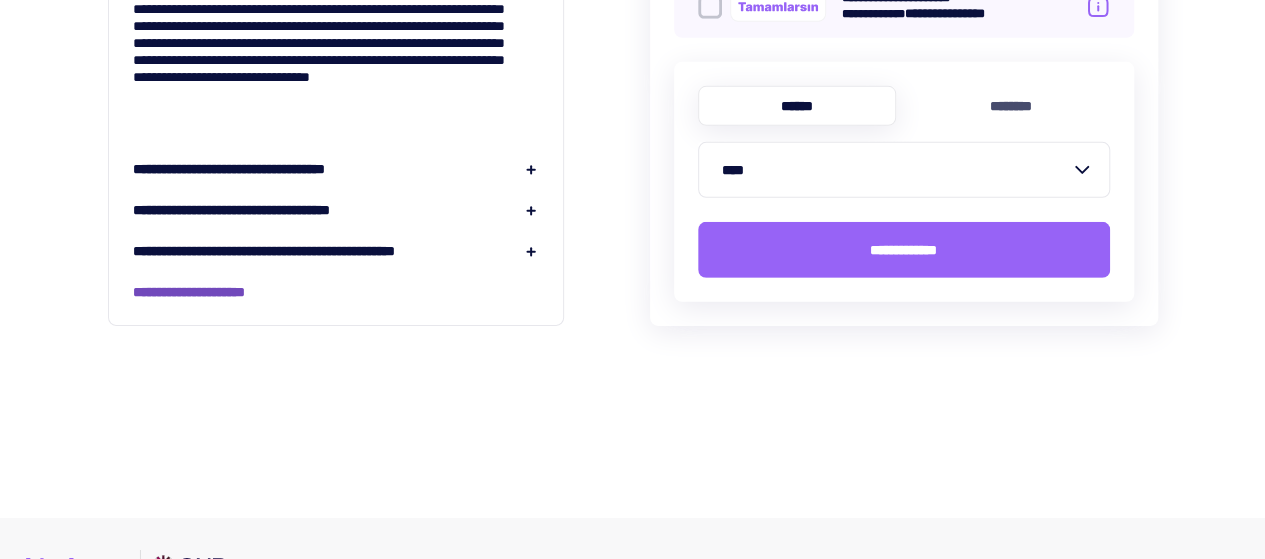 click on "**********" at bounding box center (213, 292) 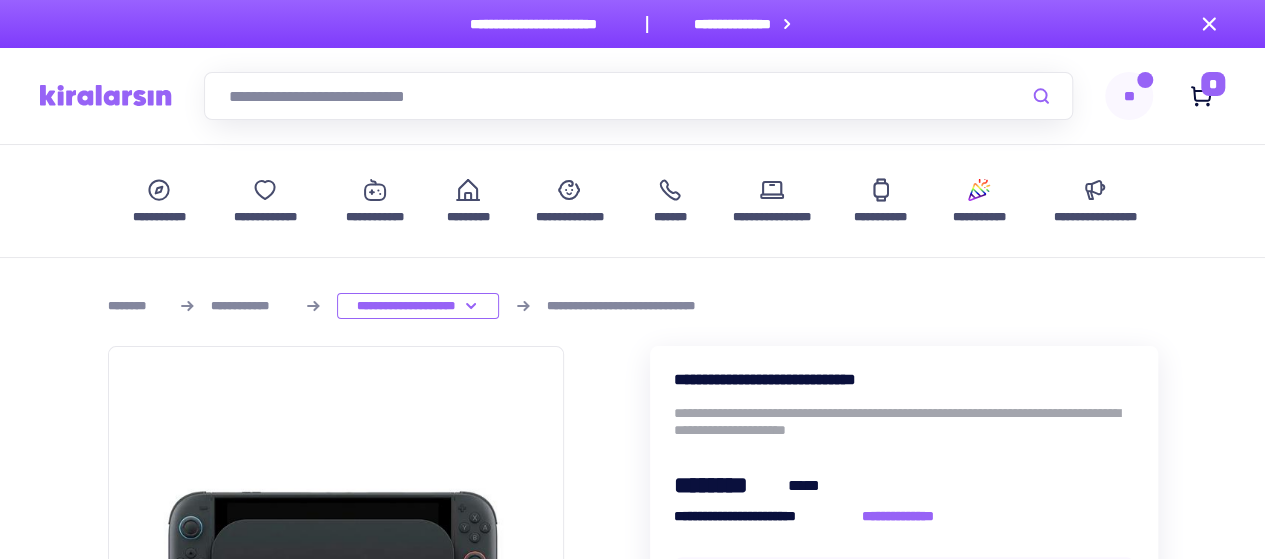 scroll, scrollTop: 400, scrollLeft: 0, axis: vertical 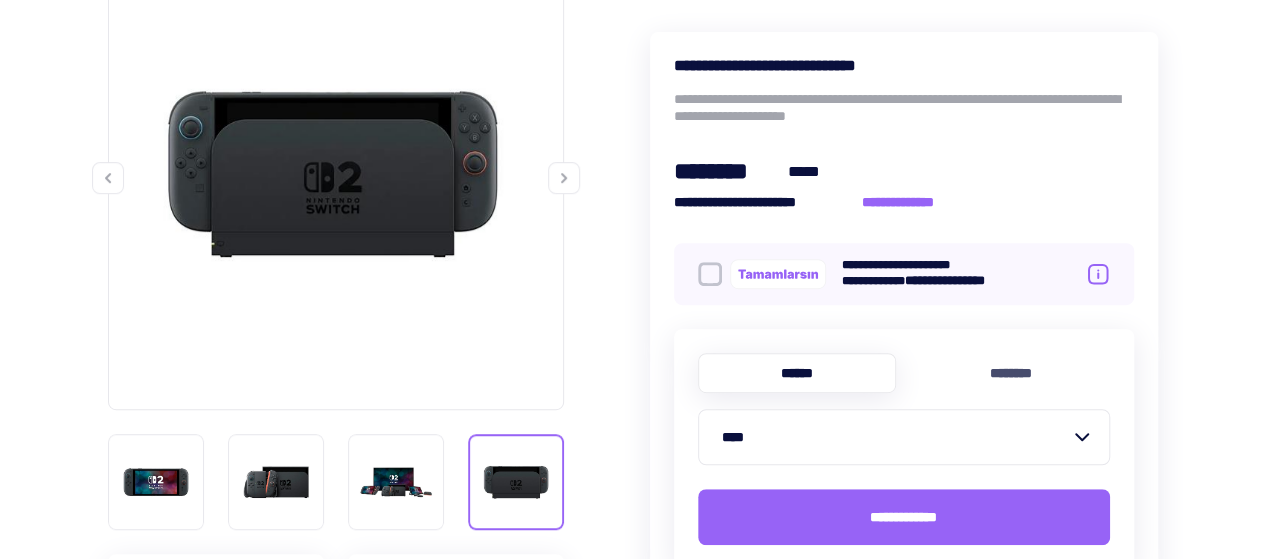 click on "**********" at bounding box center [904, 65] 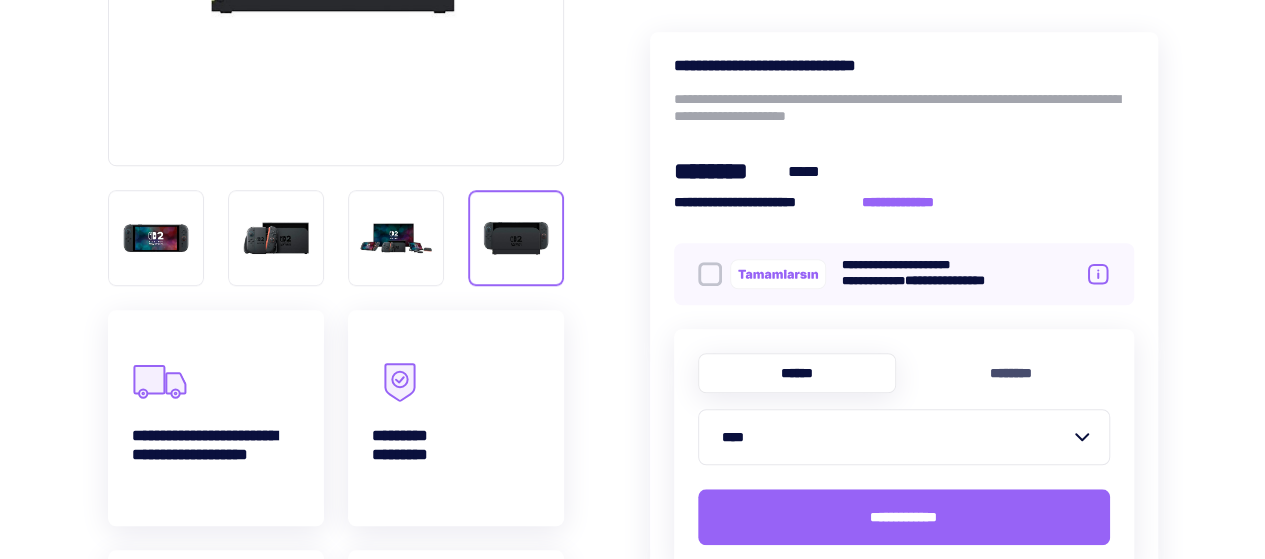 scroll, scrollTop: 400, scrollLeft: 0, axis: vertical 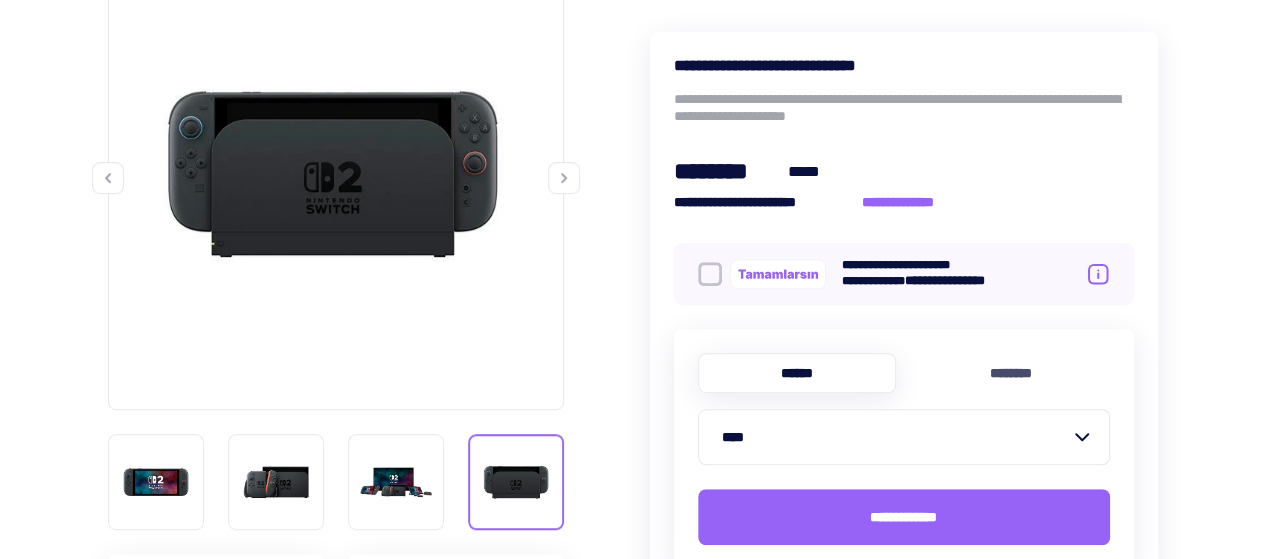 click at bounding box center (332, 174) 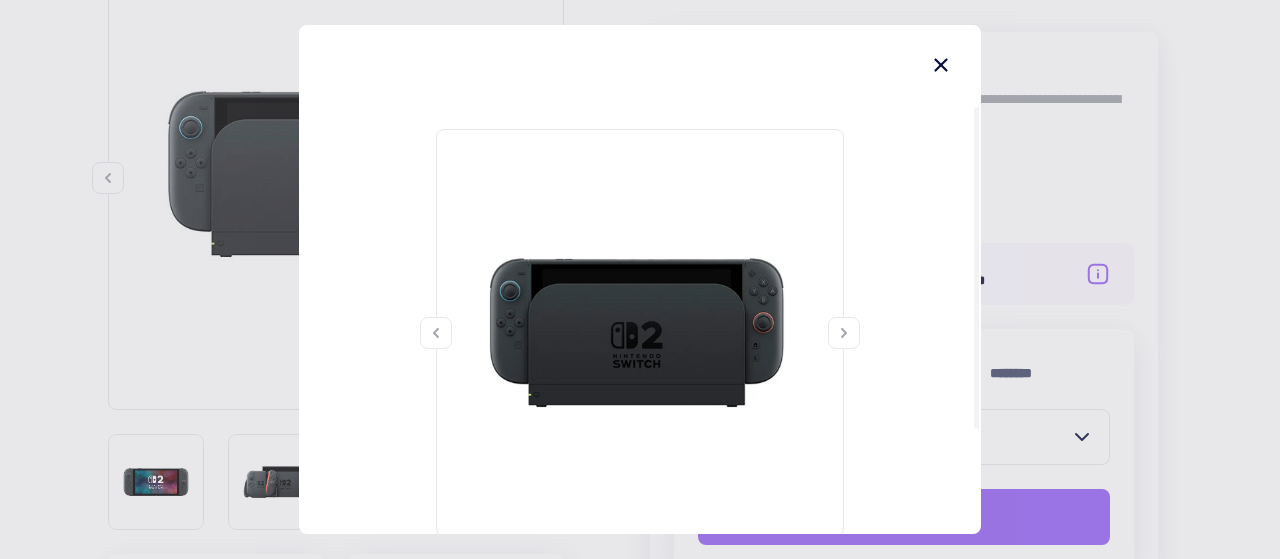 click 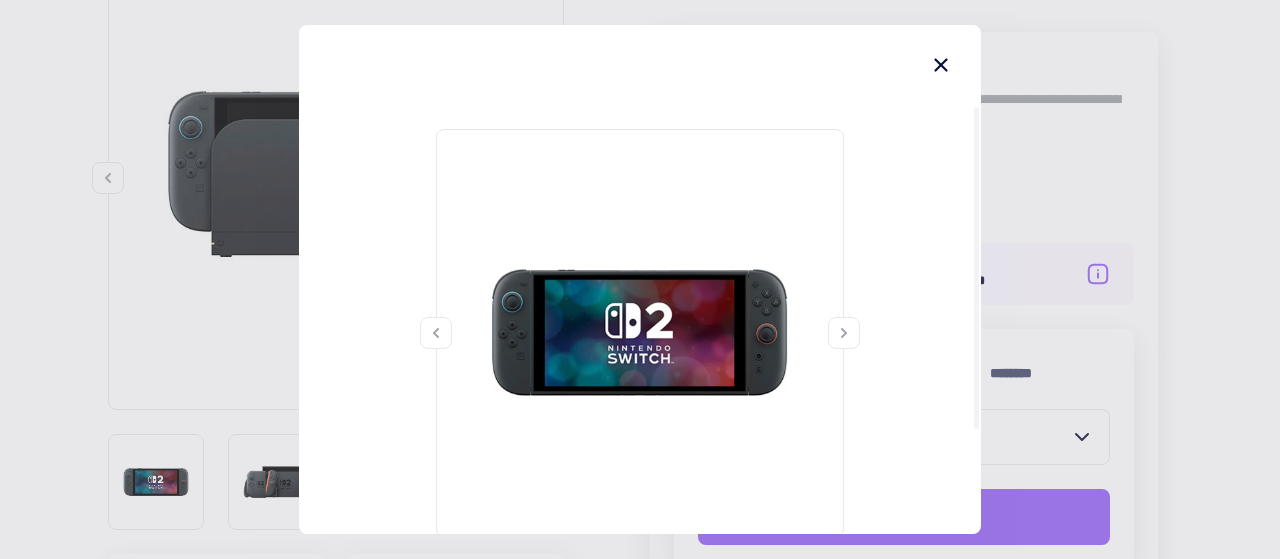 click 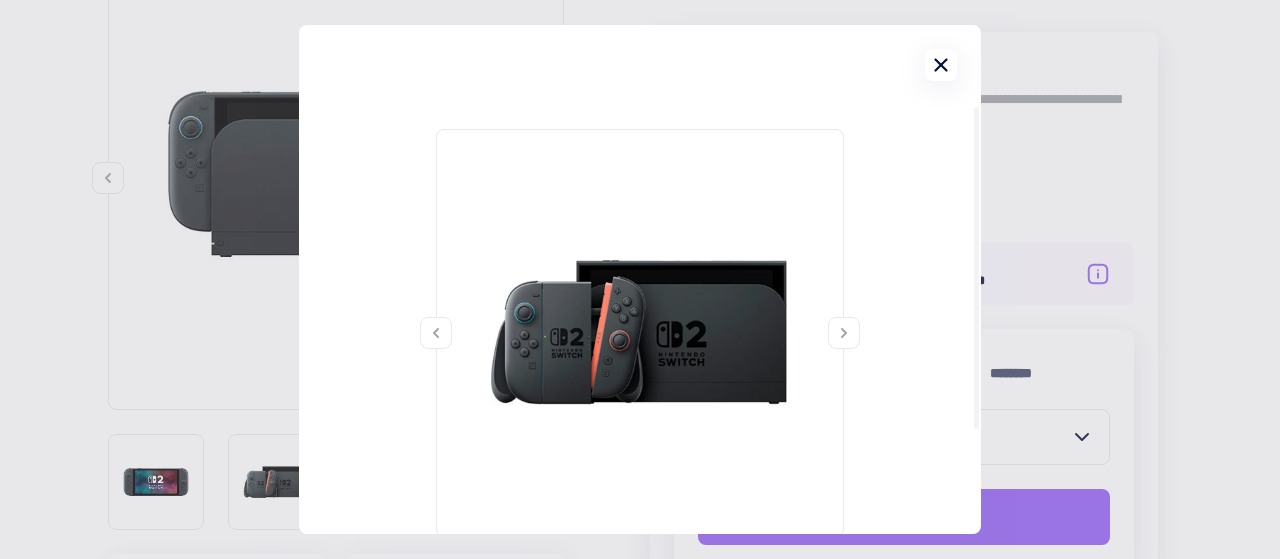 click 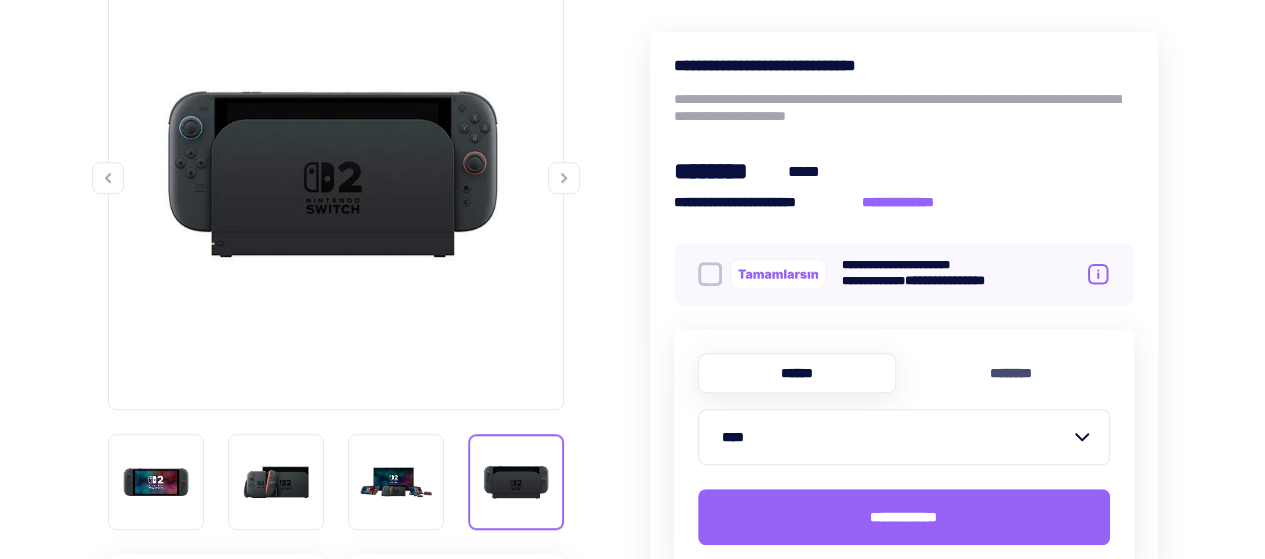 scroll, scrollTop: 0, scrollLeft: 0, axis: both 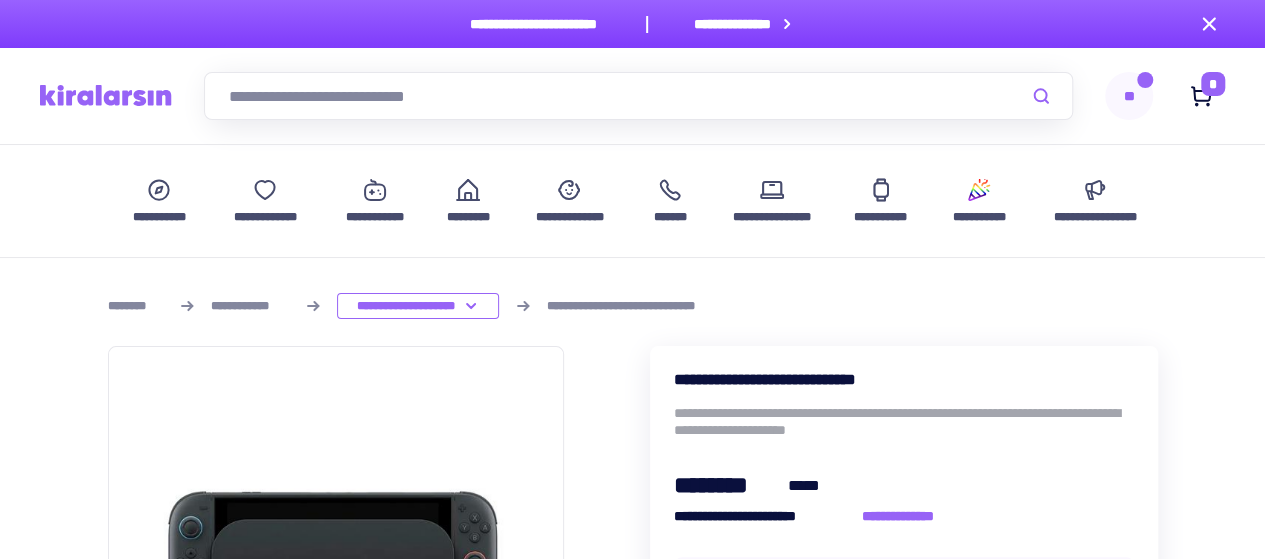 click on "**********" at bounding box center (622, 306) 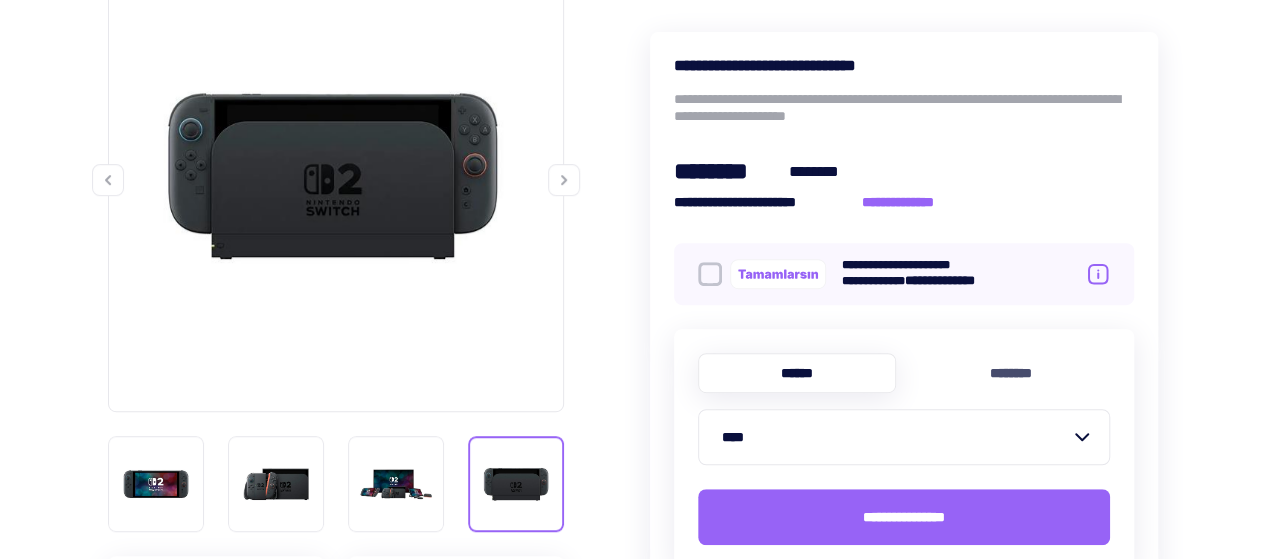 scroll, scrollTop: 400, scrollLeft: 0, axis: vertical 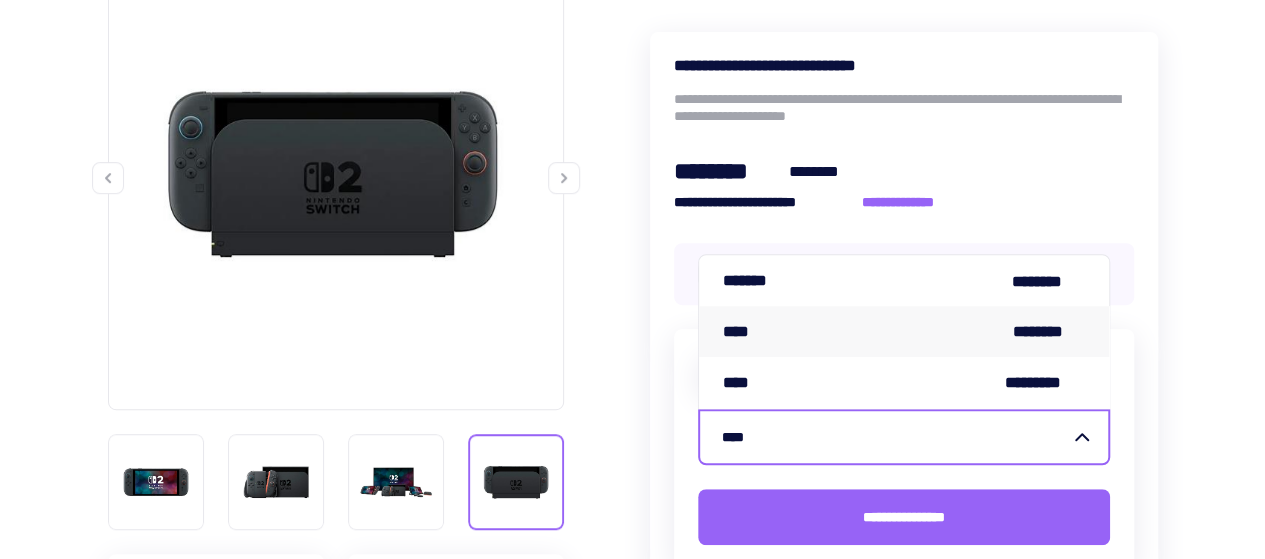 click on "****" at bounding box center (892, 437) 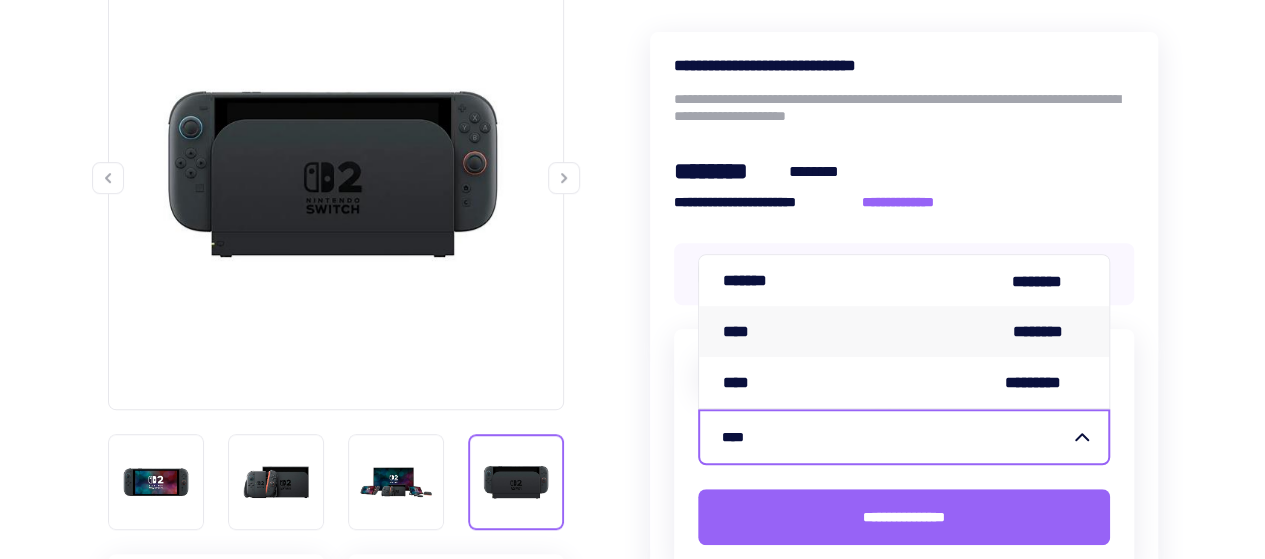 click on "**** ********" at bounding box center (904, 331) 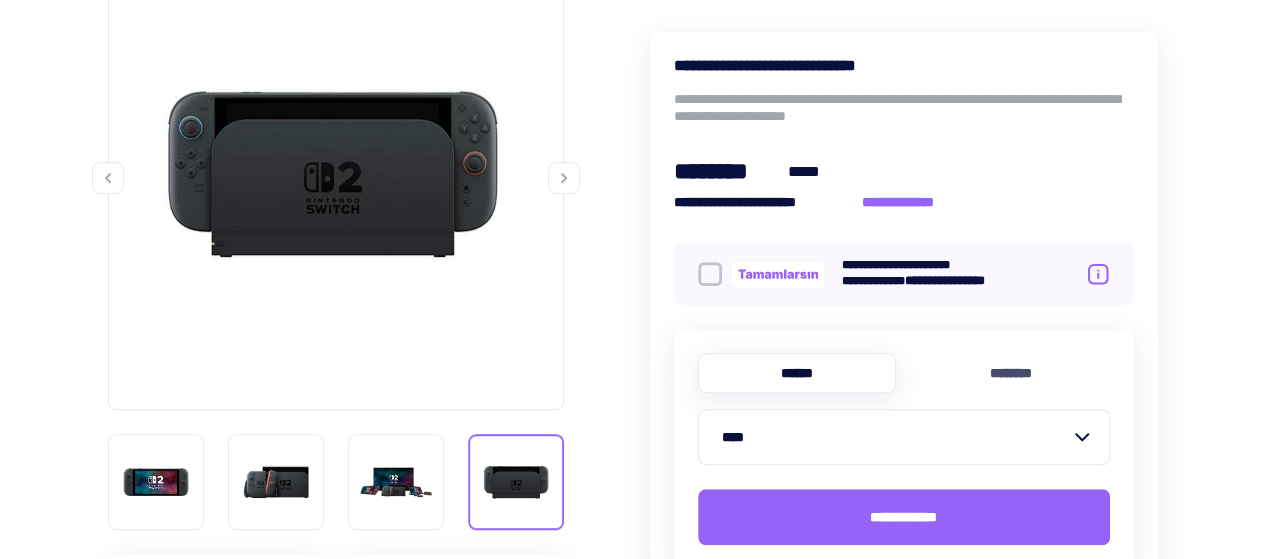 click 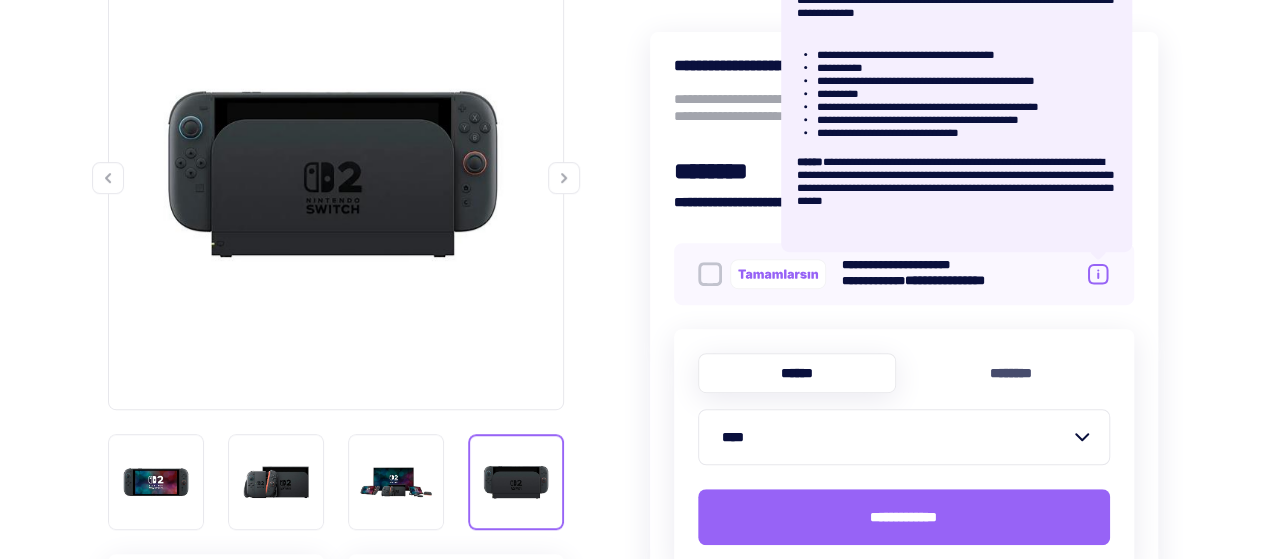 scroll, scrollTop: 300, scrollLeft: 0, axis: vertical 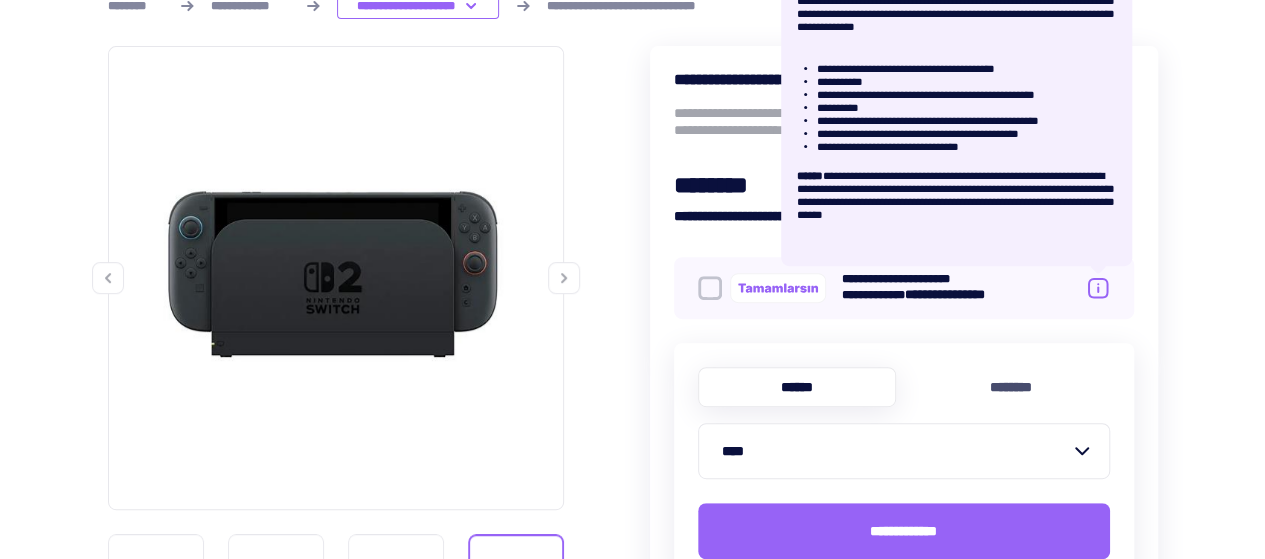 click on "**********" at bounding box center [632, 1508] 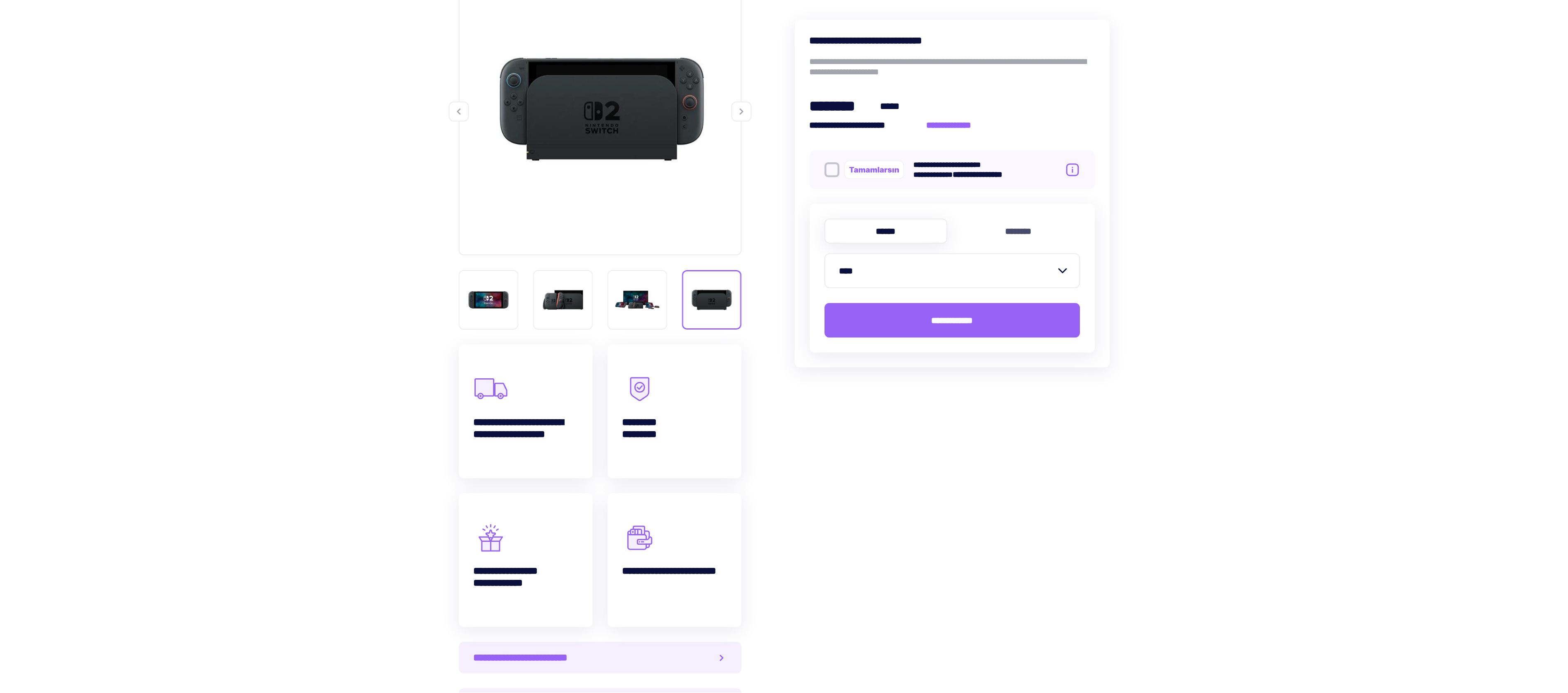scroll, scrollTop: 167, scrollLeft: 0, axis: vertical 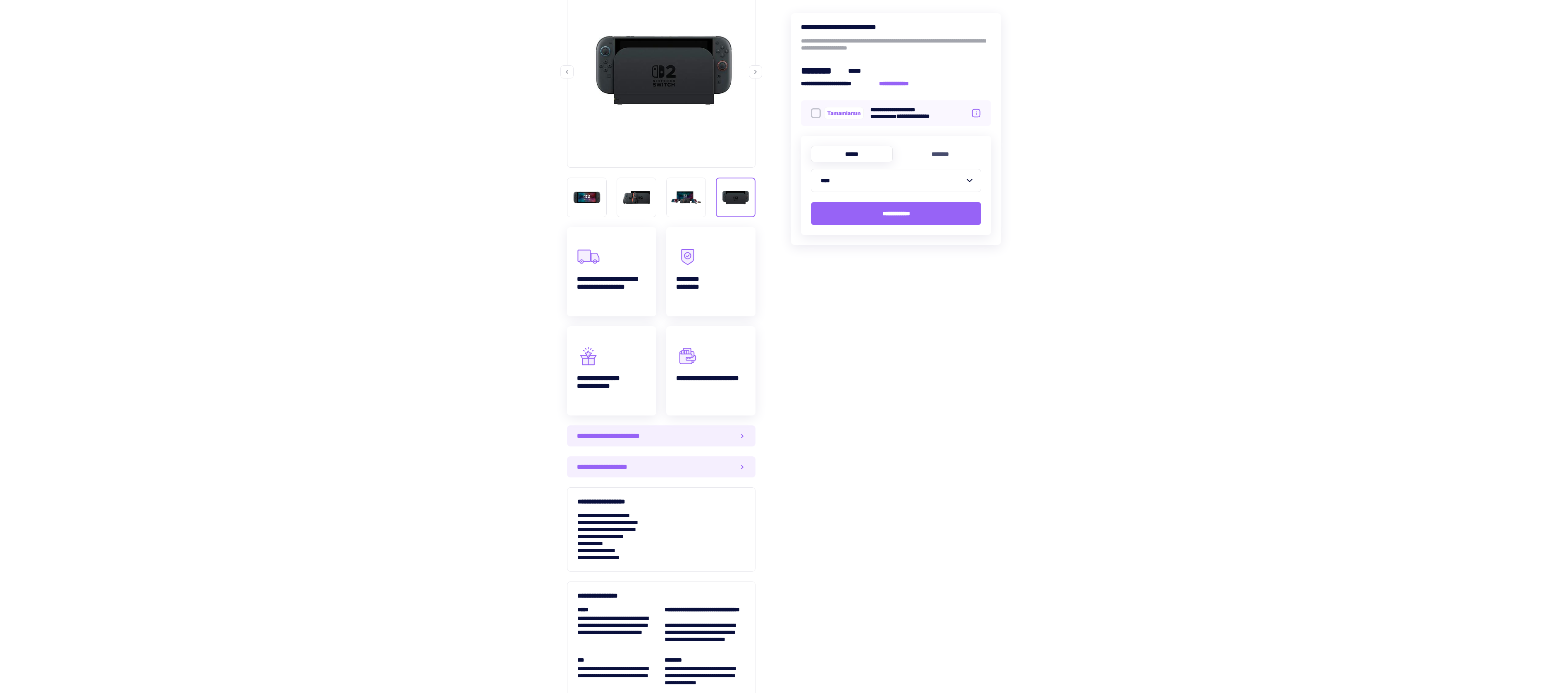 drag, startPoint x: 1051, startPoint y: 1, endPoint x: 861, endPoint y: 486, distance: 520.8887 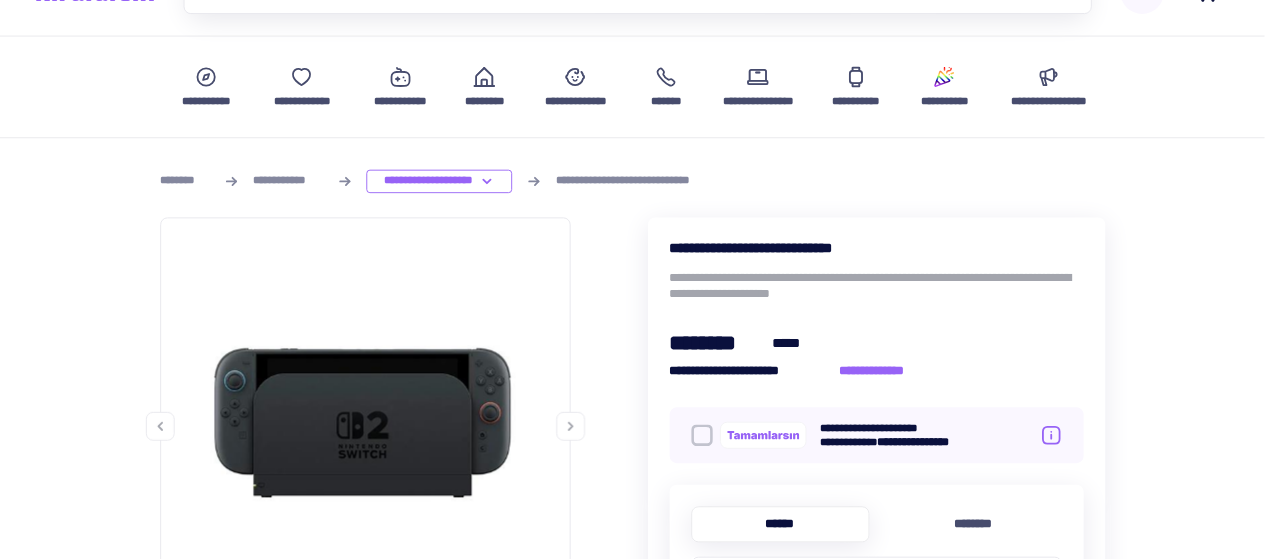 scroll, scrollTop: 104, scrollLeft: 0, axis: vertical 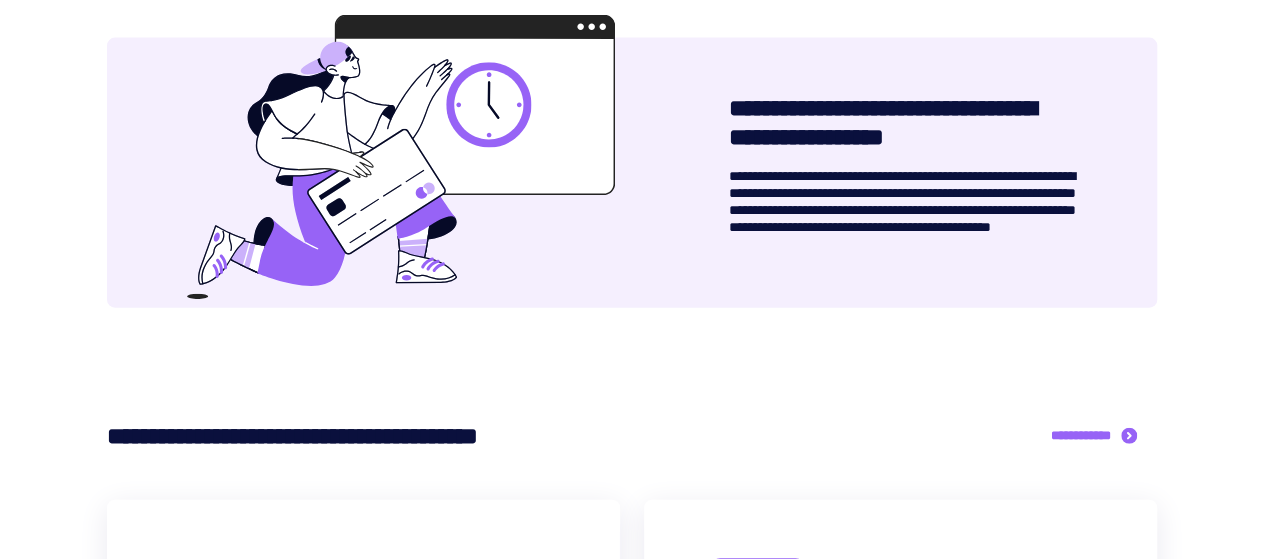 click on "**********" at bounding box center [902, 210] 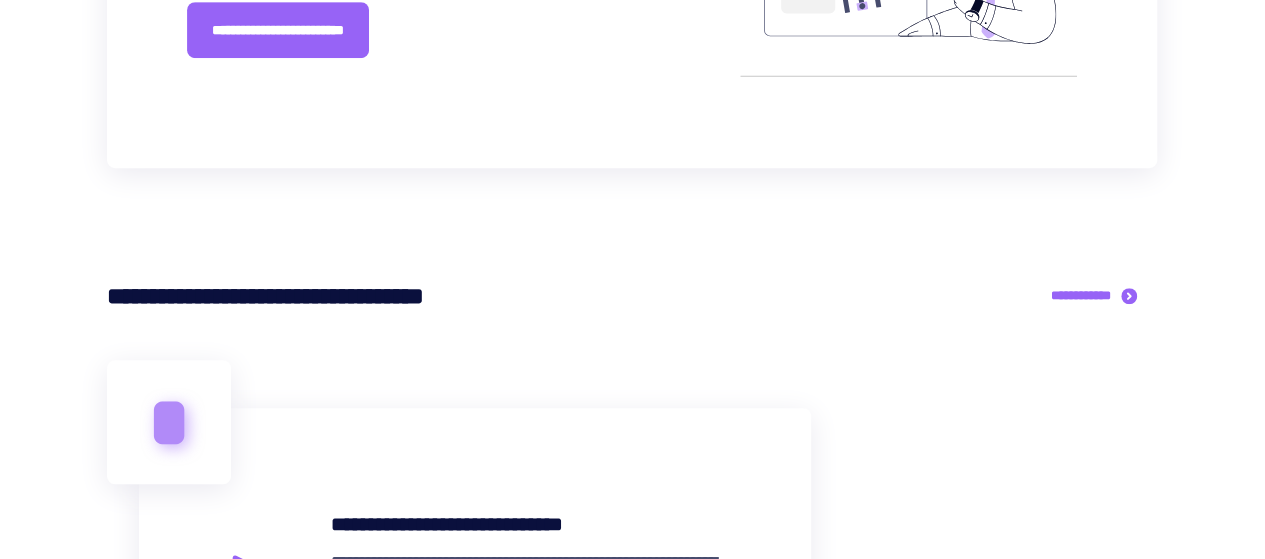 scroll, scrollTop: 0, scrollLeft: 0, axis: both 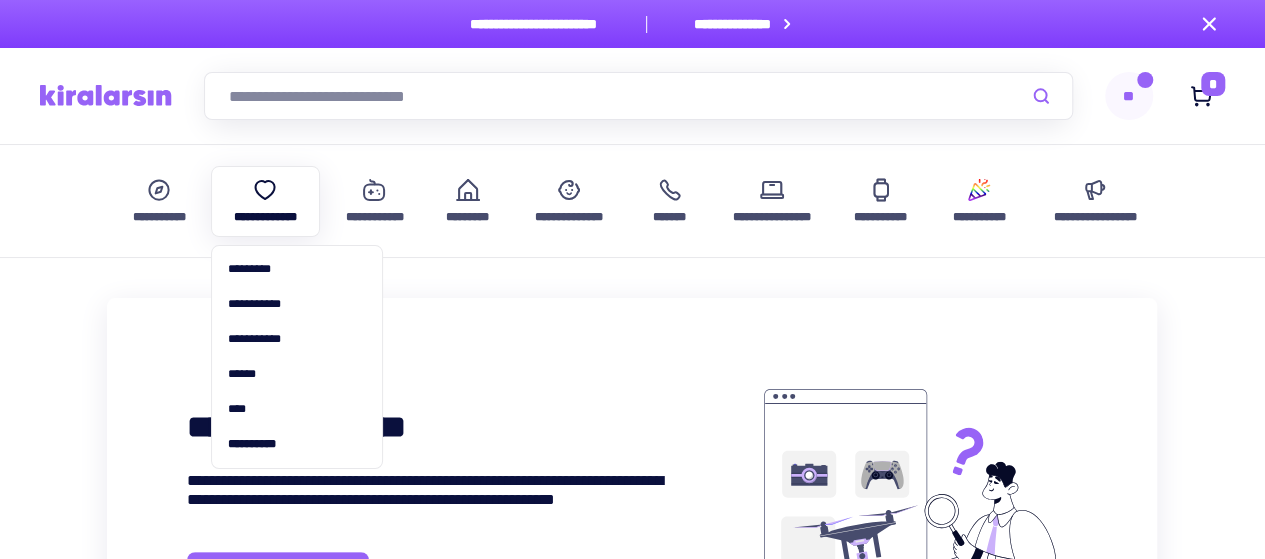 click on "**********" at bounding box center [265, 201] 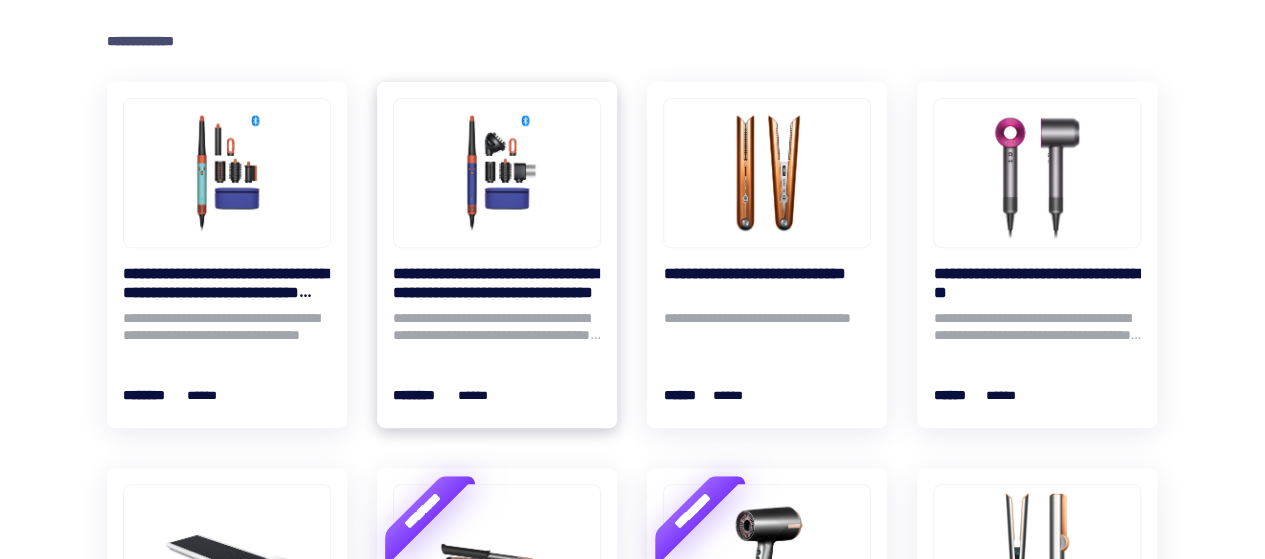 scroll, scrollTop: 500, scrollLeft: 0, axis: vertical 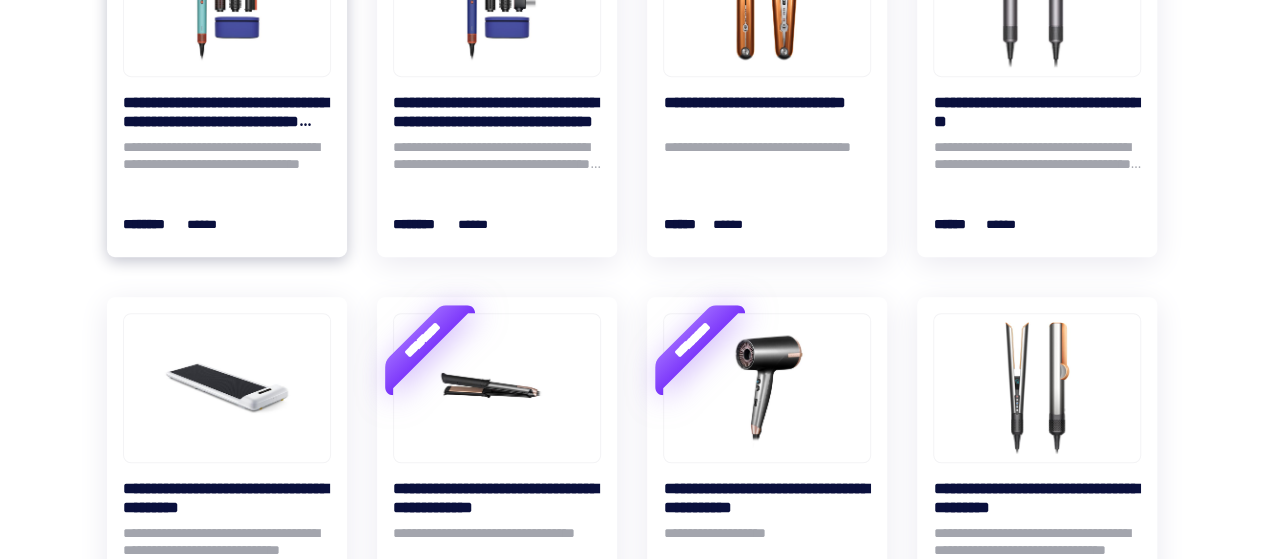 click at bounding box center (227, 2) 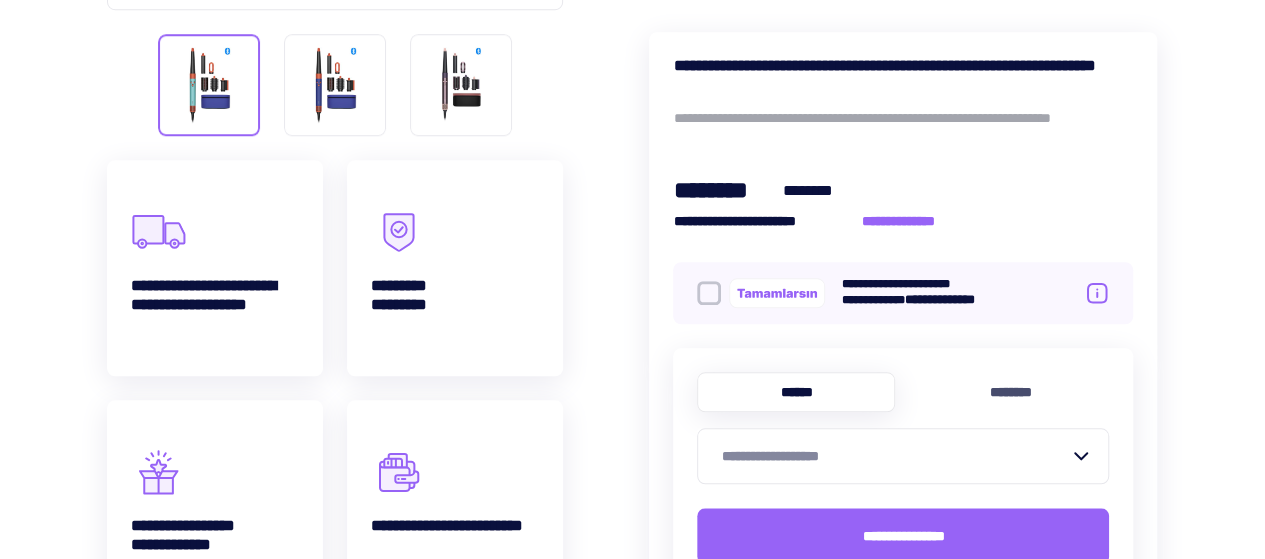 scroll, scrollTop: 1200, scrollLeft: 0, axis: vertical 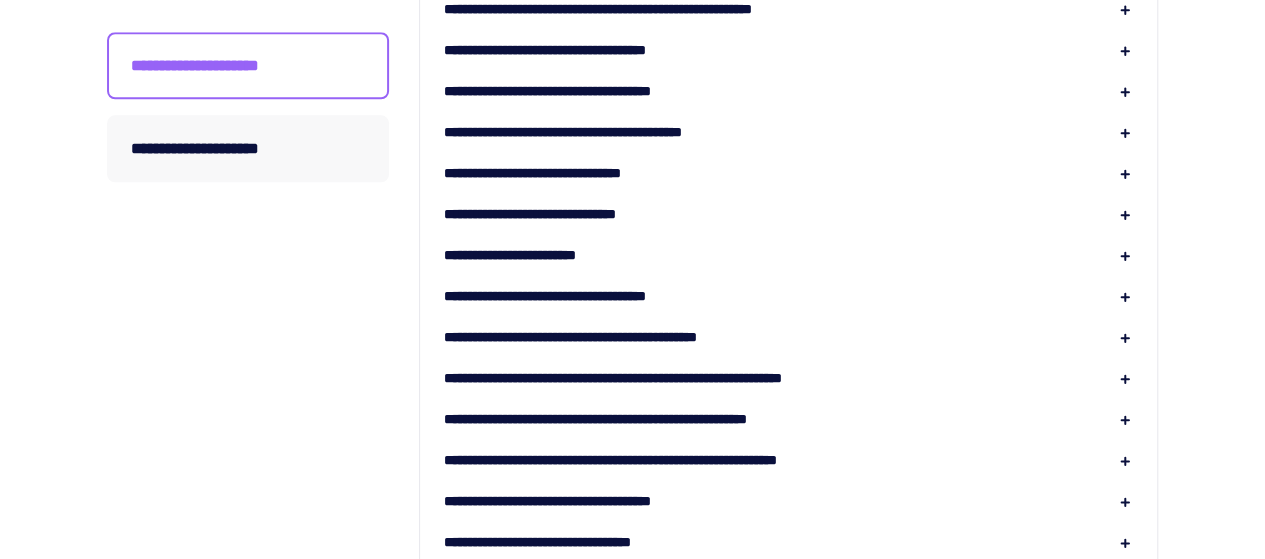 click on "**********" at bounding box center [650, 419] 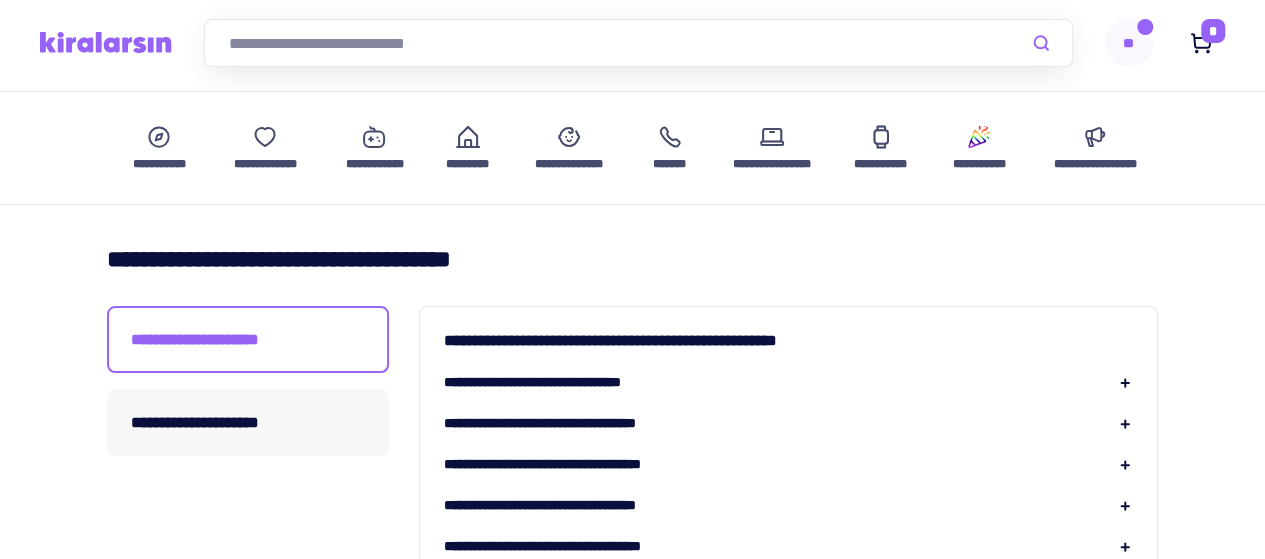 scroll, scrollTop: 0, scrollLeft: 0, axis: both 